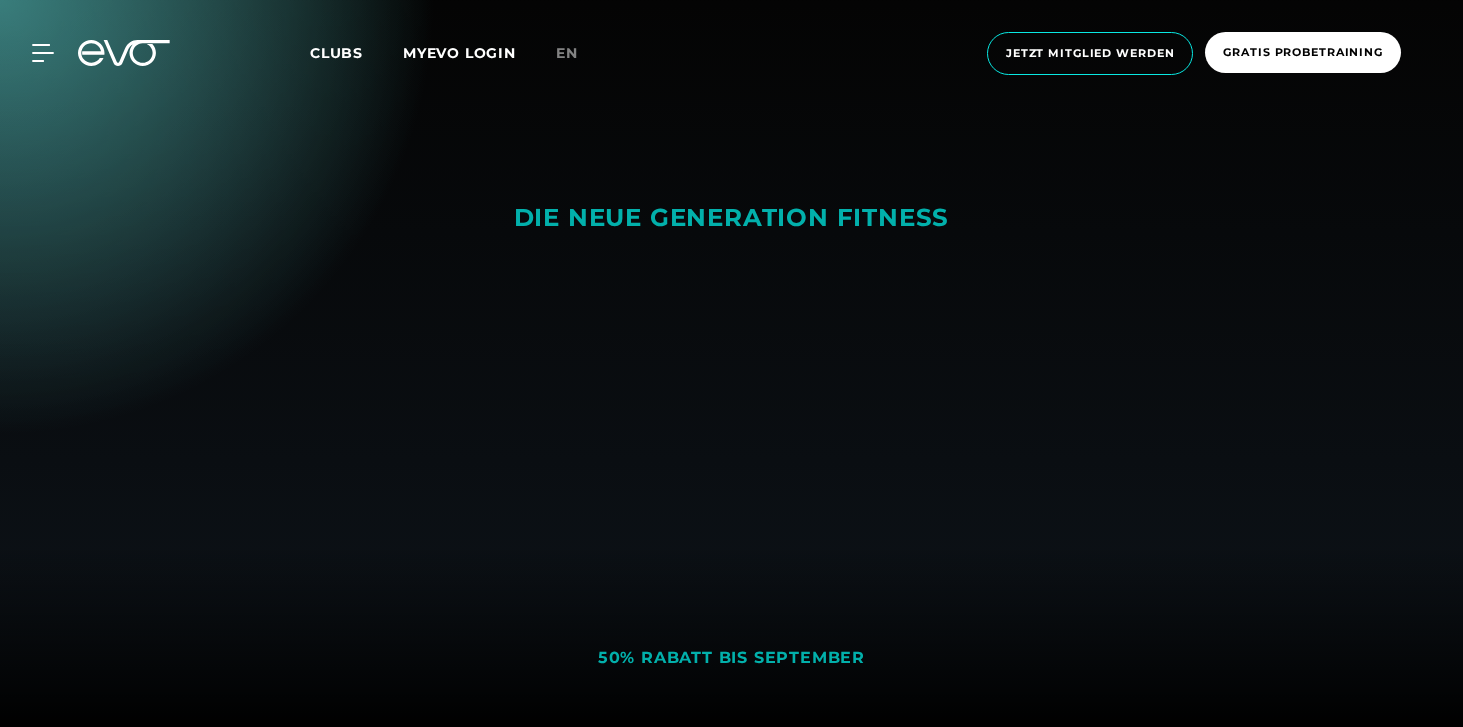 scroll, scrollTop: 0, scrollLeft: 0, axis: both 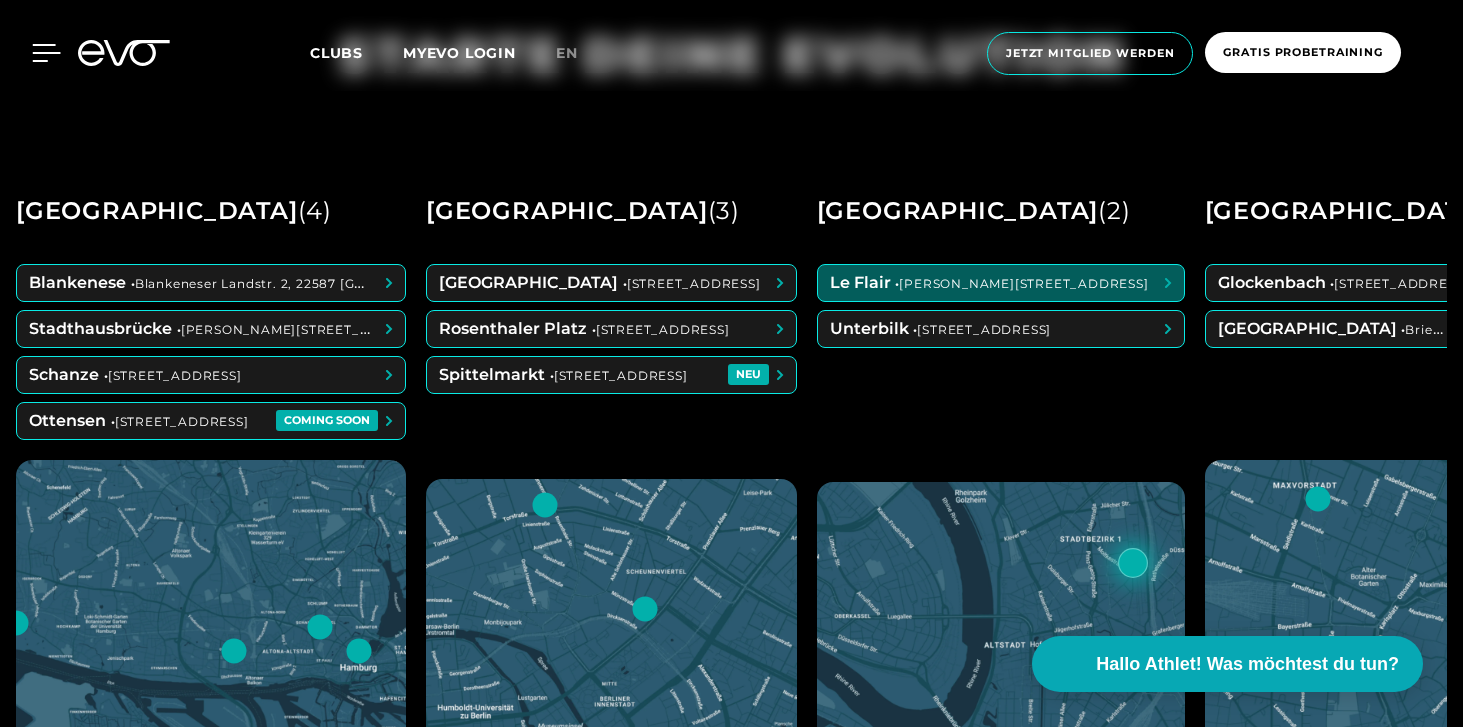 click 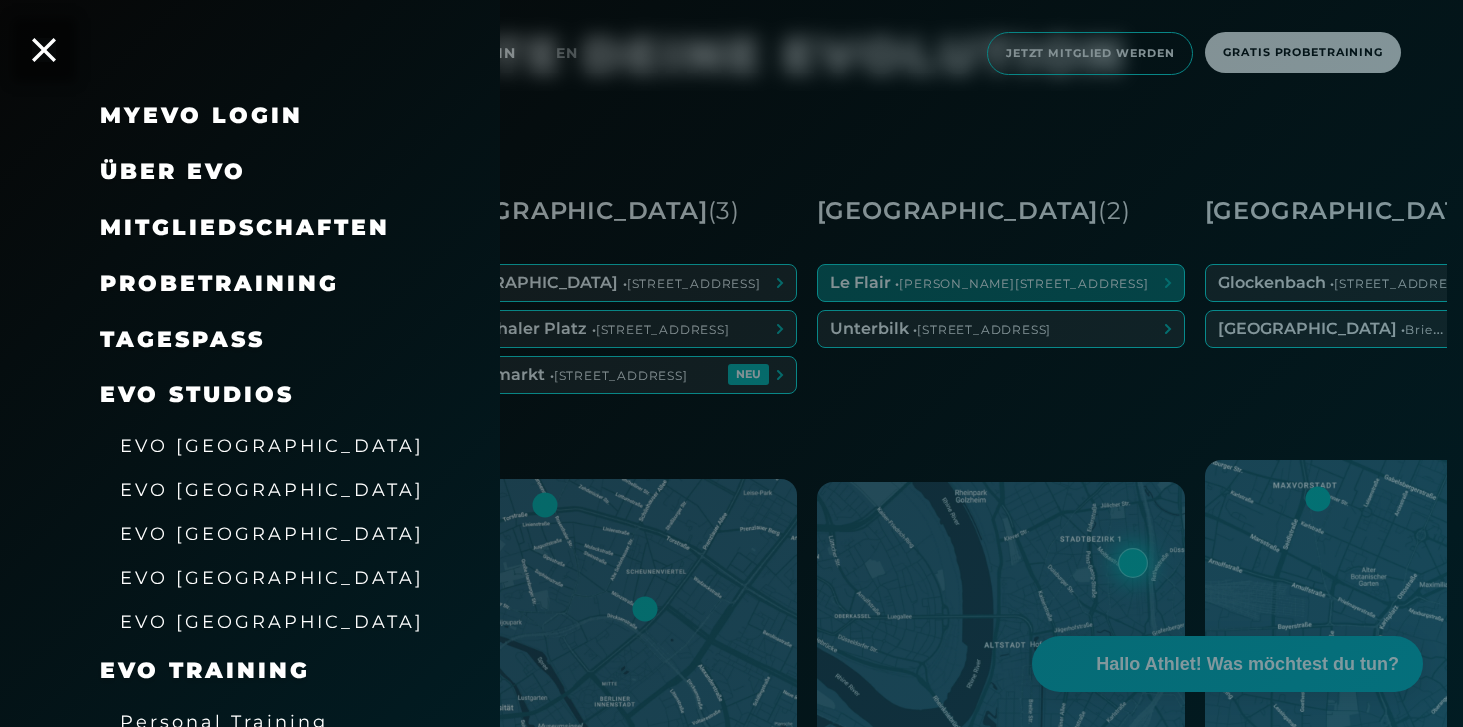 scroll, scrollTop: 29, scrollLeft: 0, axis: vertical 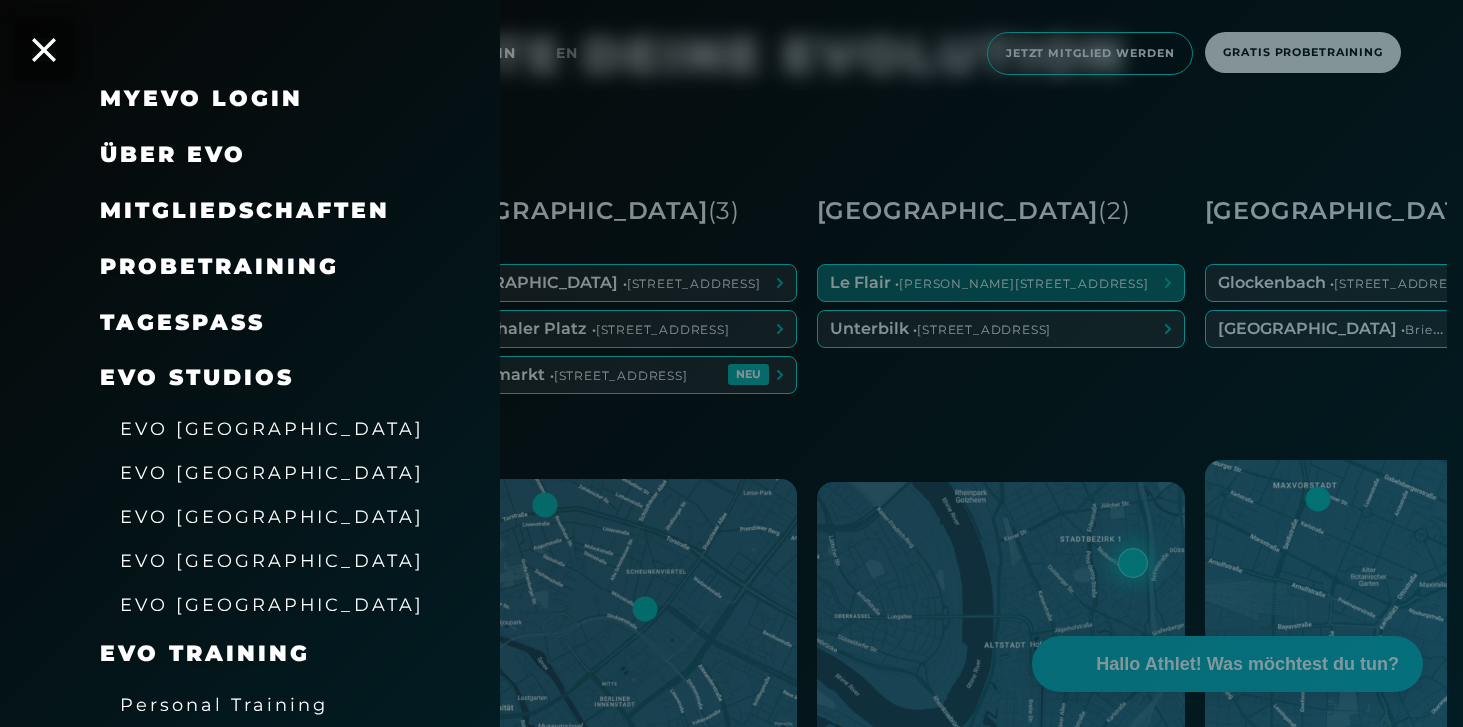 click on "EVO Studios" at bounding box center (197, 377) 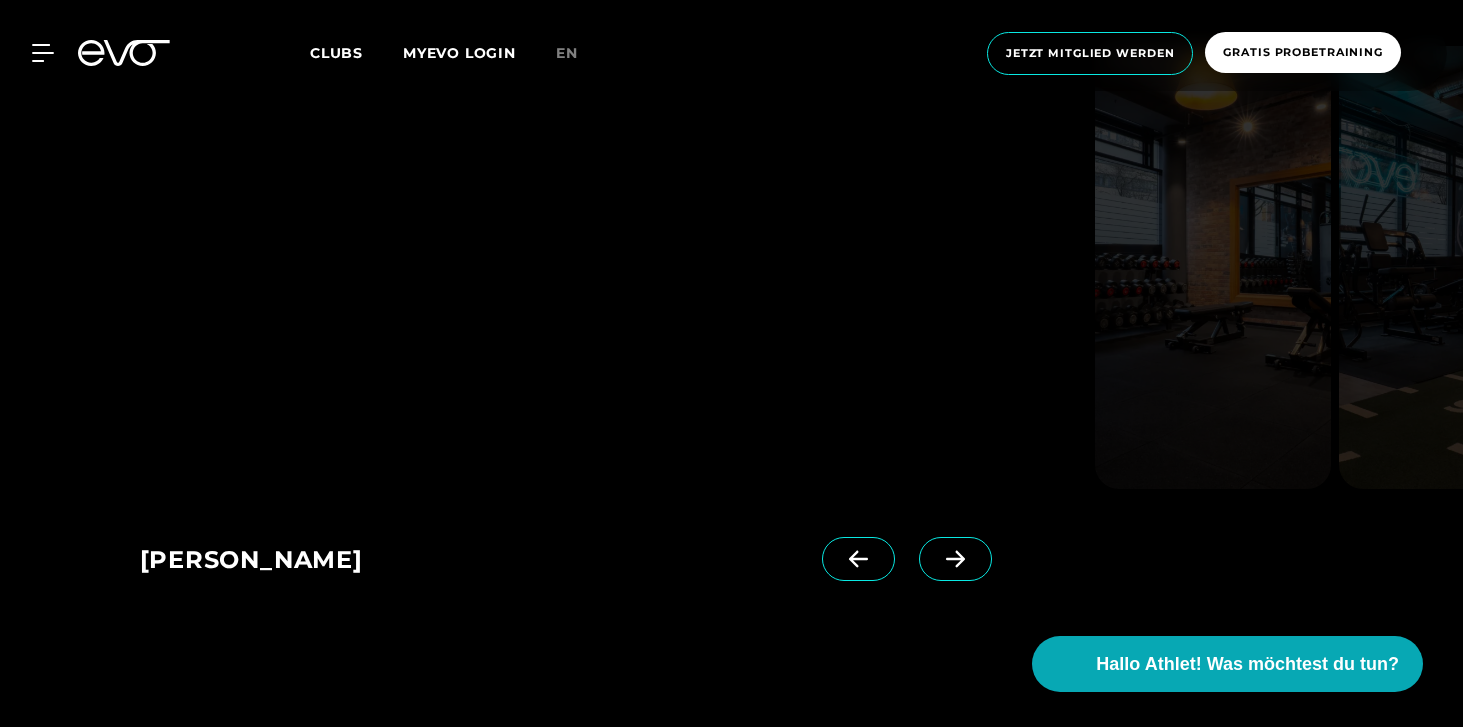 scroll, scrollTop: 1268, scrollLeft: 0, axis: vertical 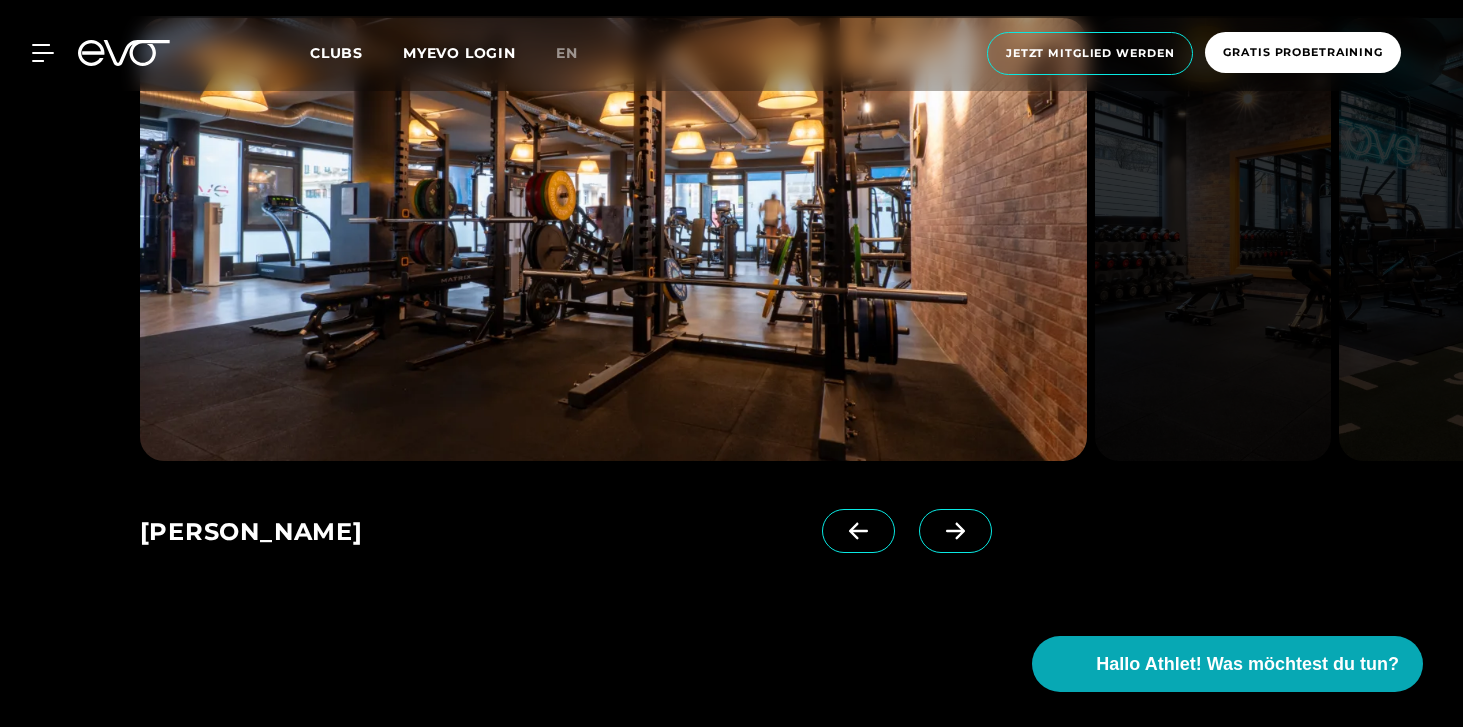 click 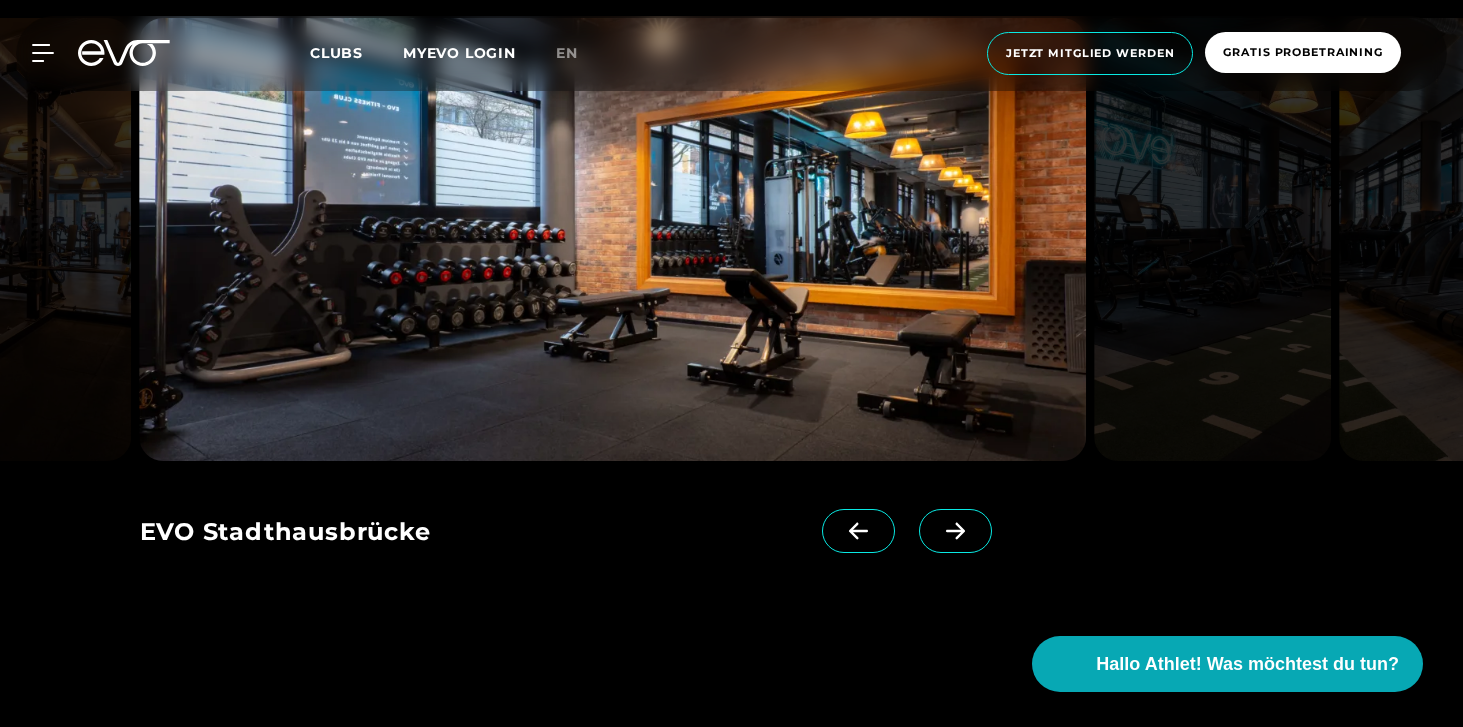 click 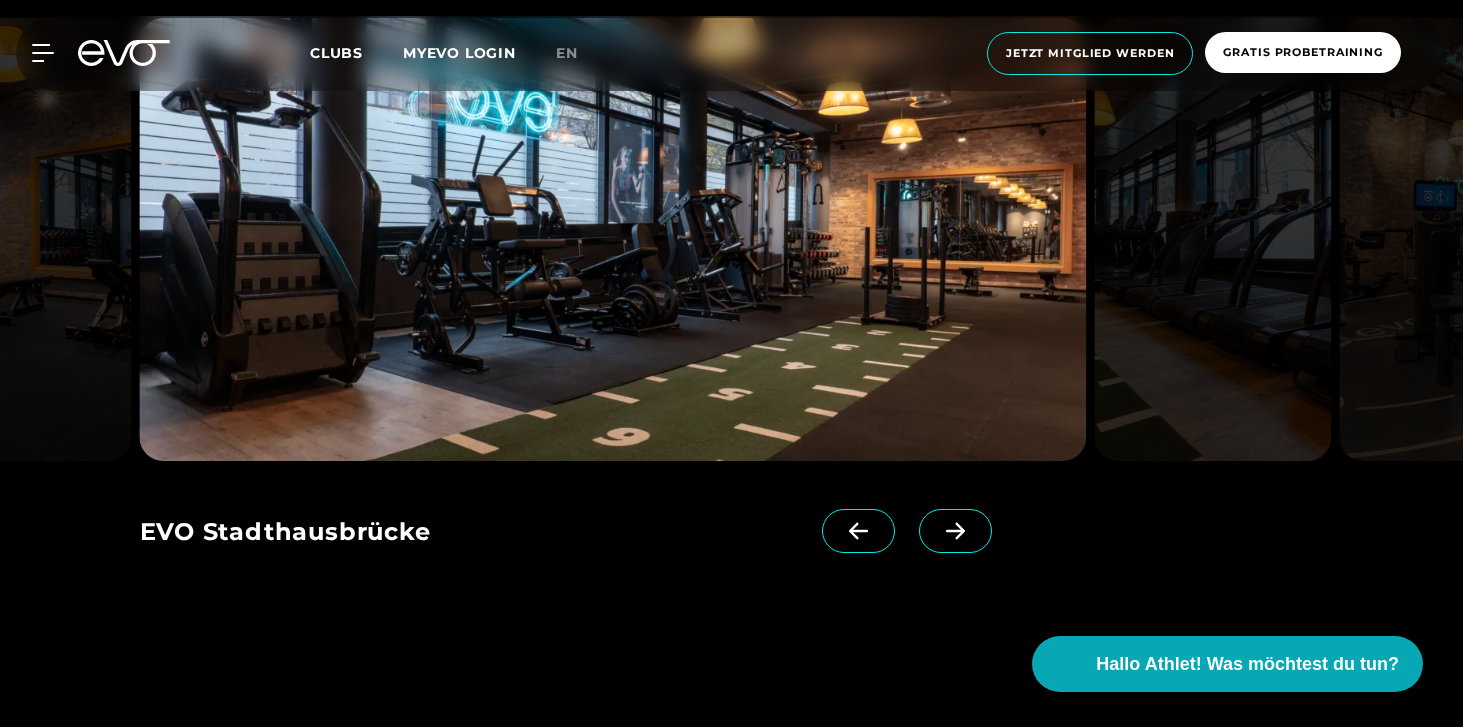 click 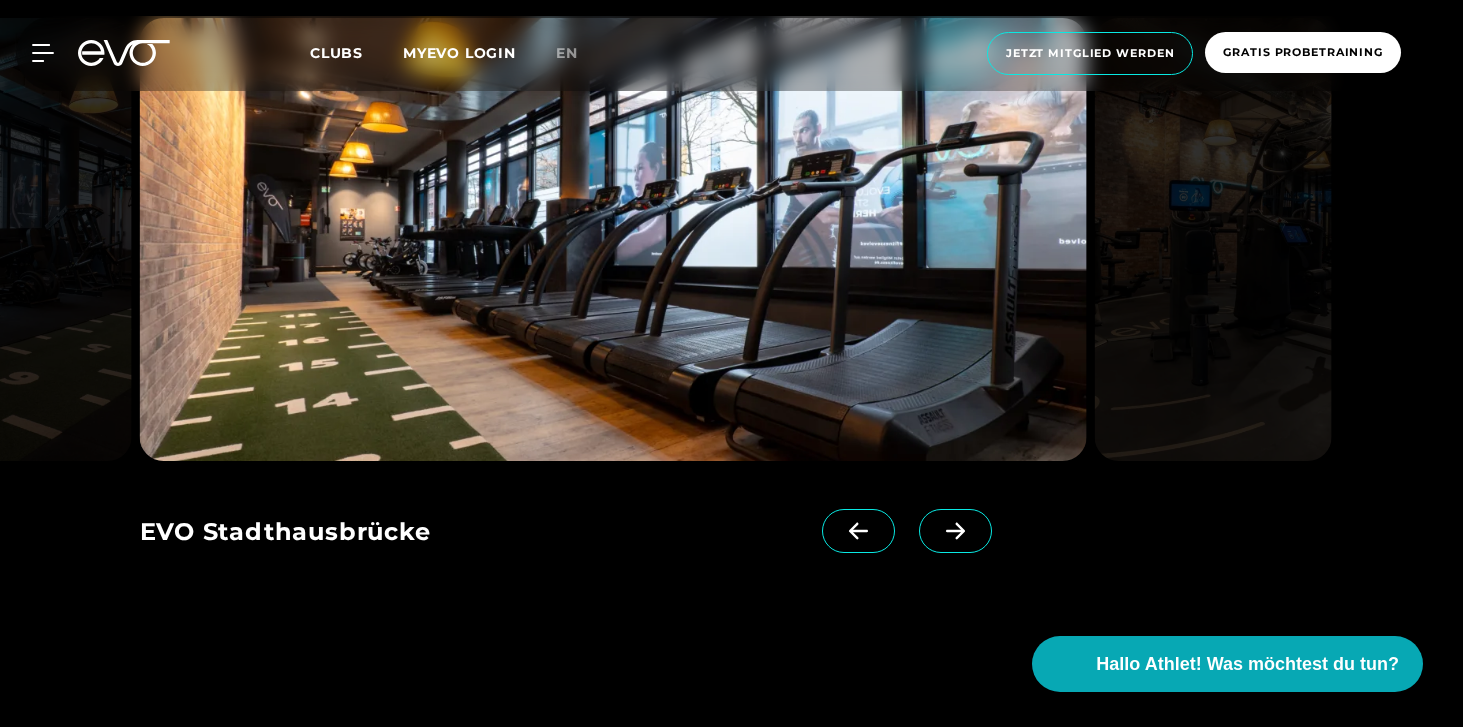 click 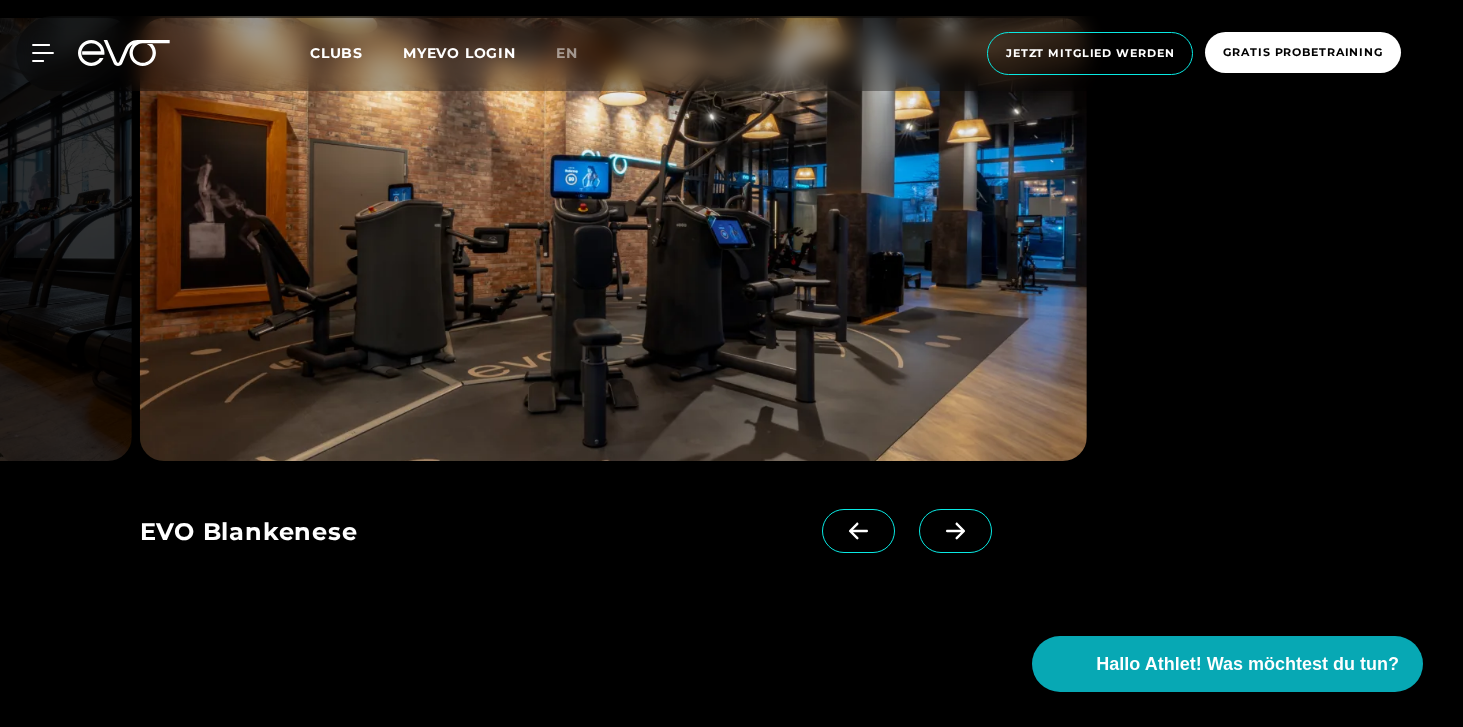 click 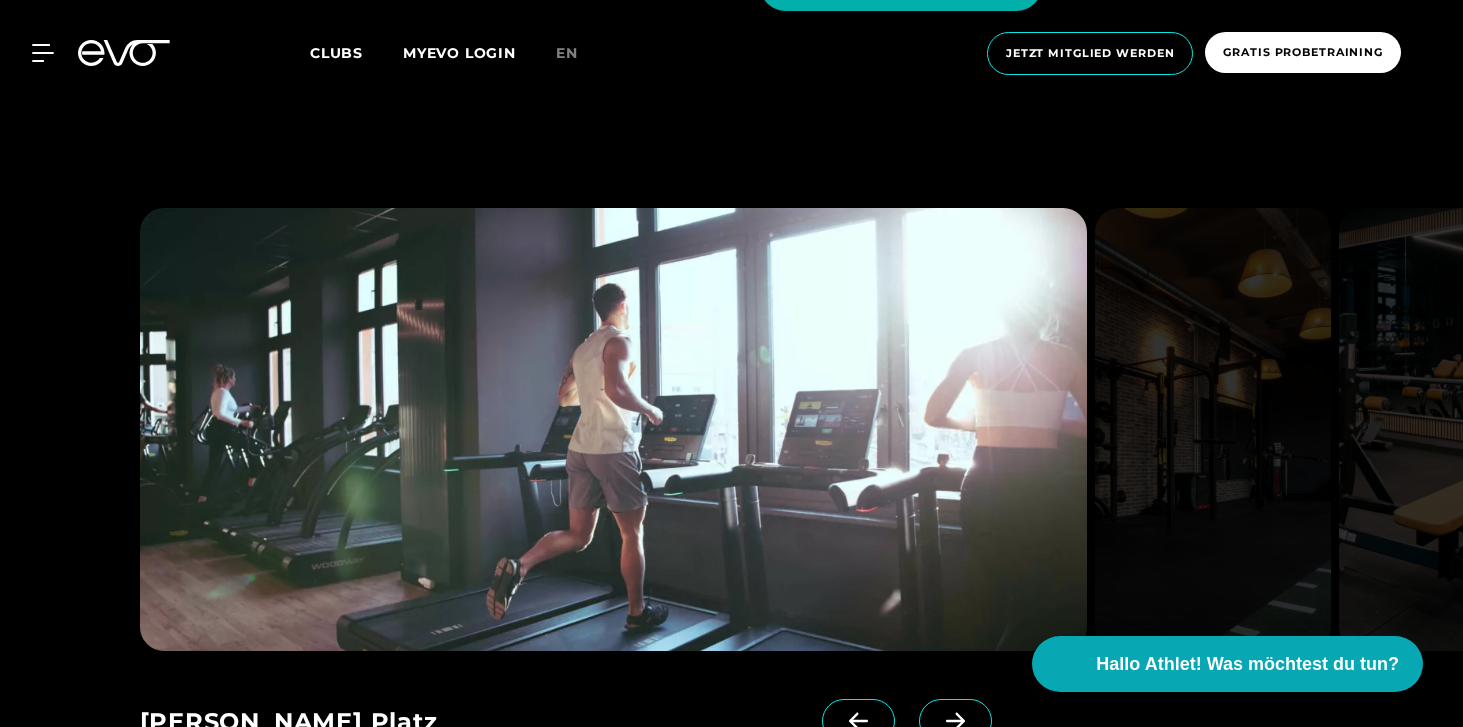 scroll, scrollTop: 2380, scrollLeft: 0, axis: vertical 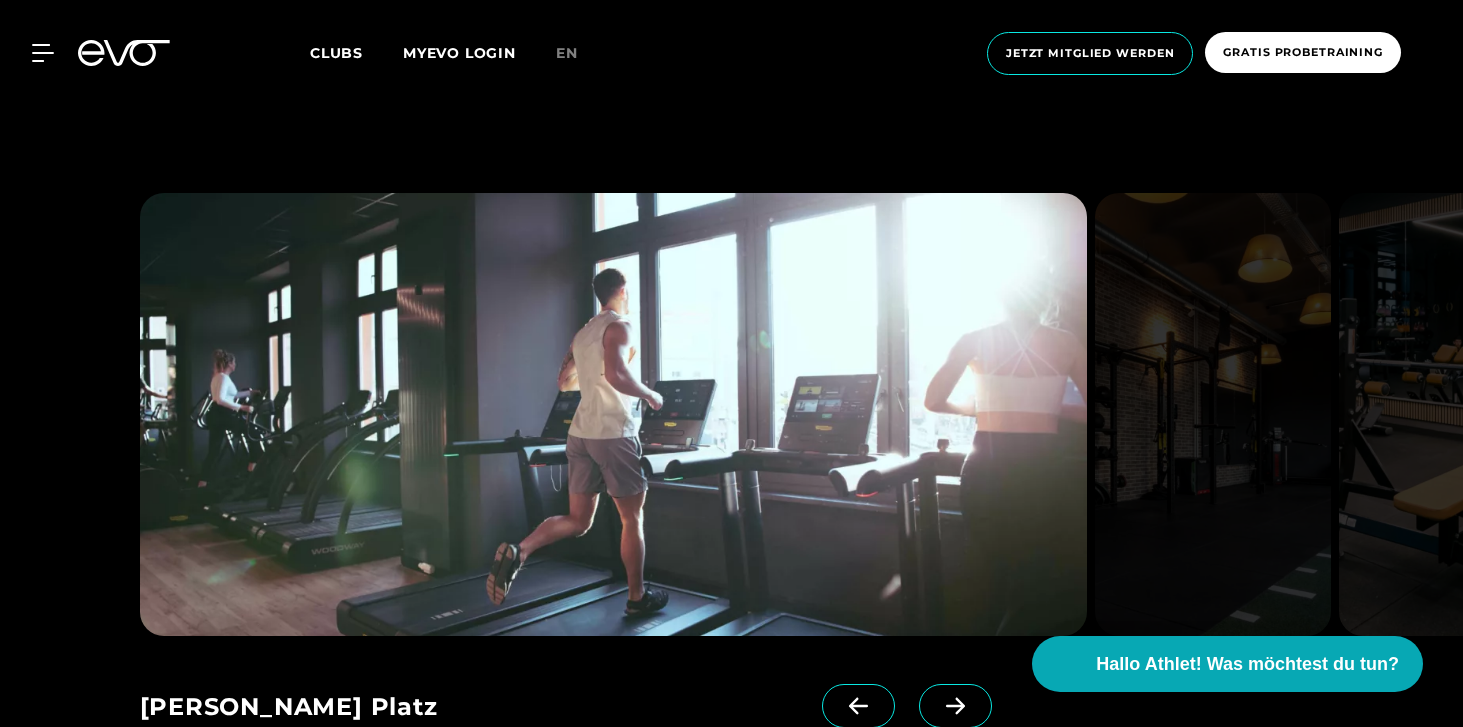 click at bounding box center [959, 724] 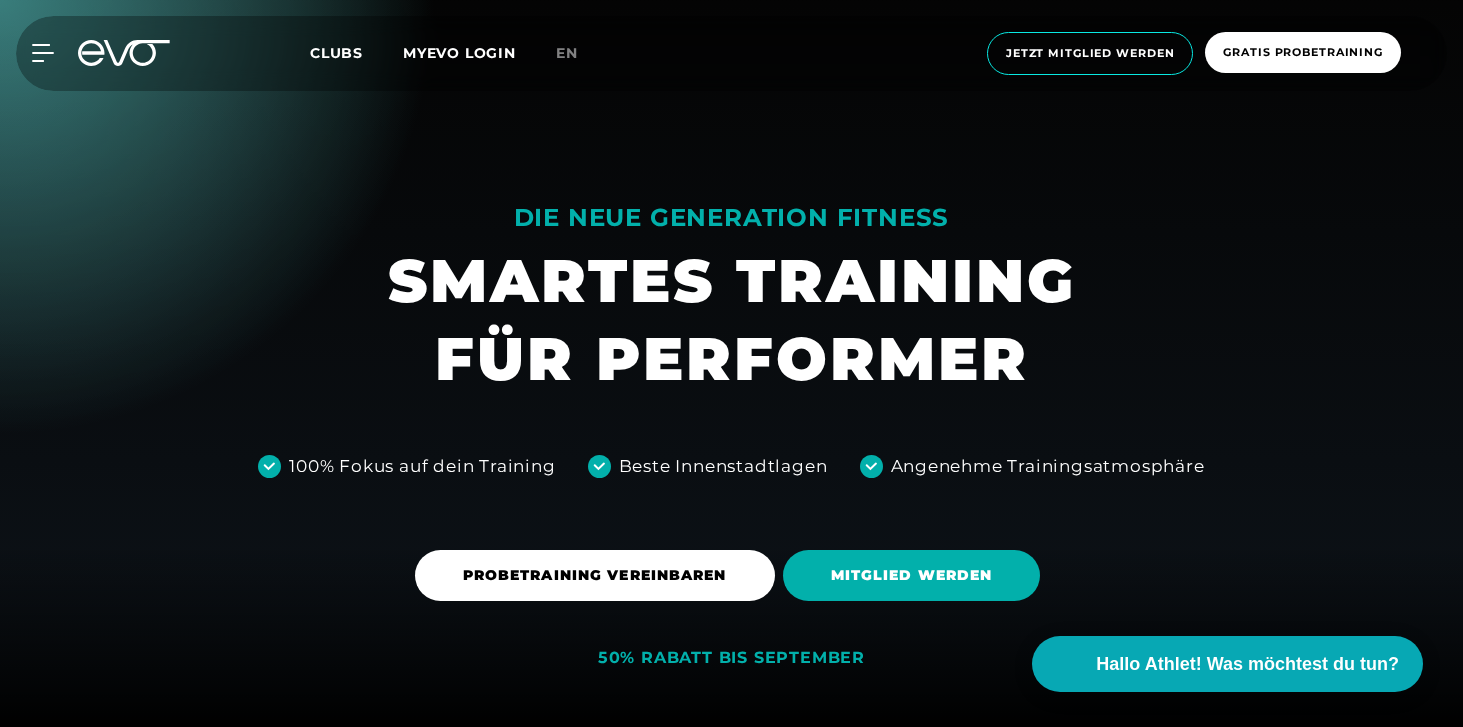 scroll, scrollTop: 1289, scrollLeft: 0, axis: vertical 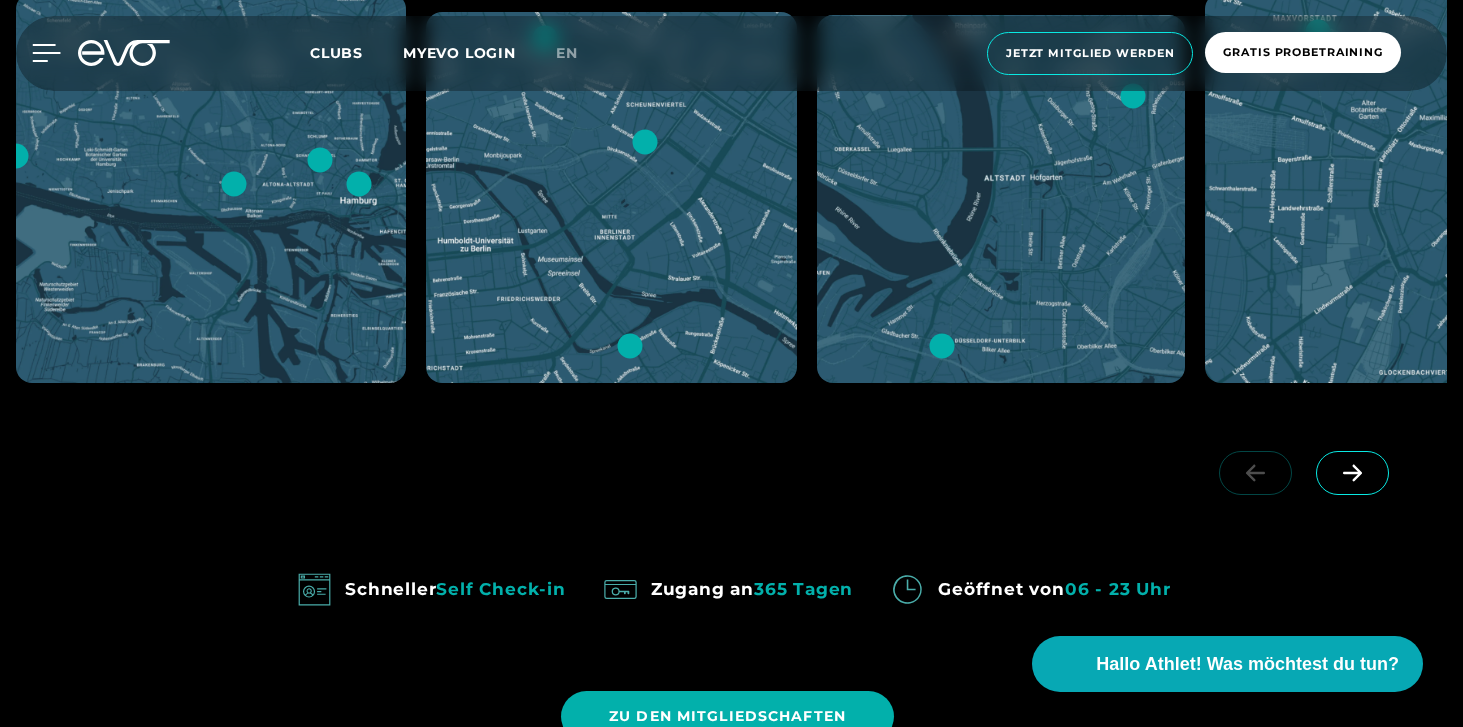 click 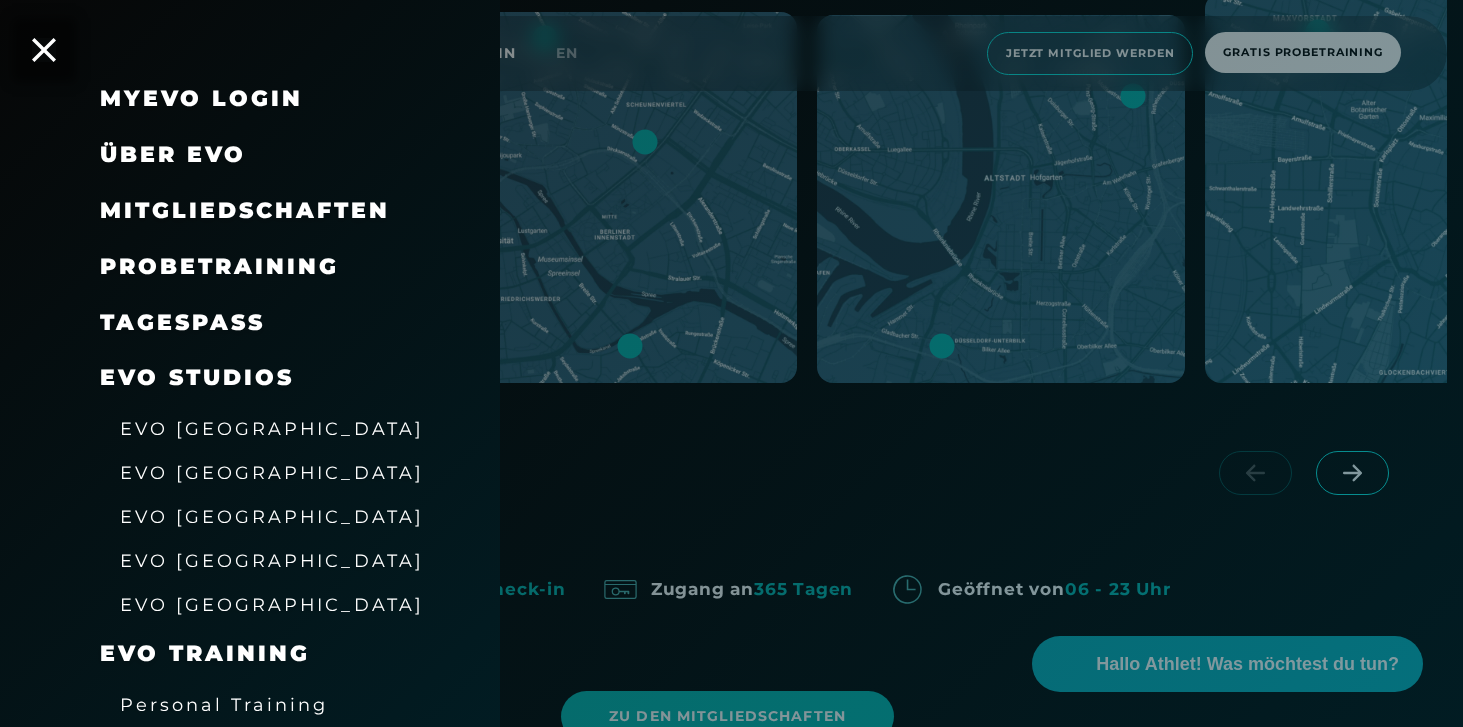 click on "EVO Studios" at bounding box center [197, 377] 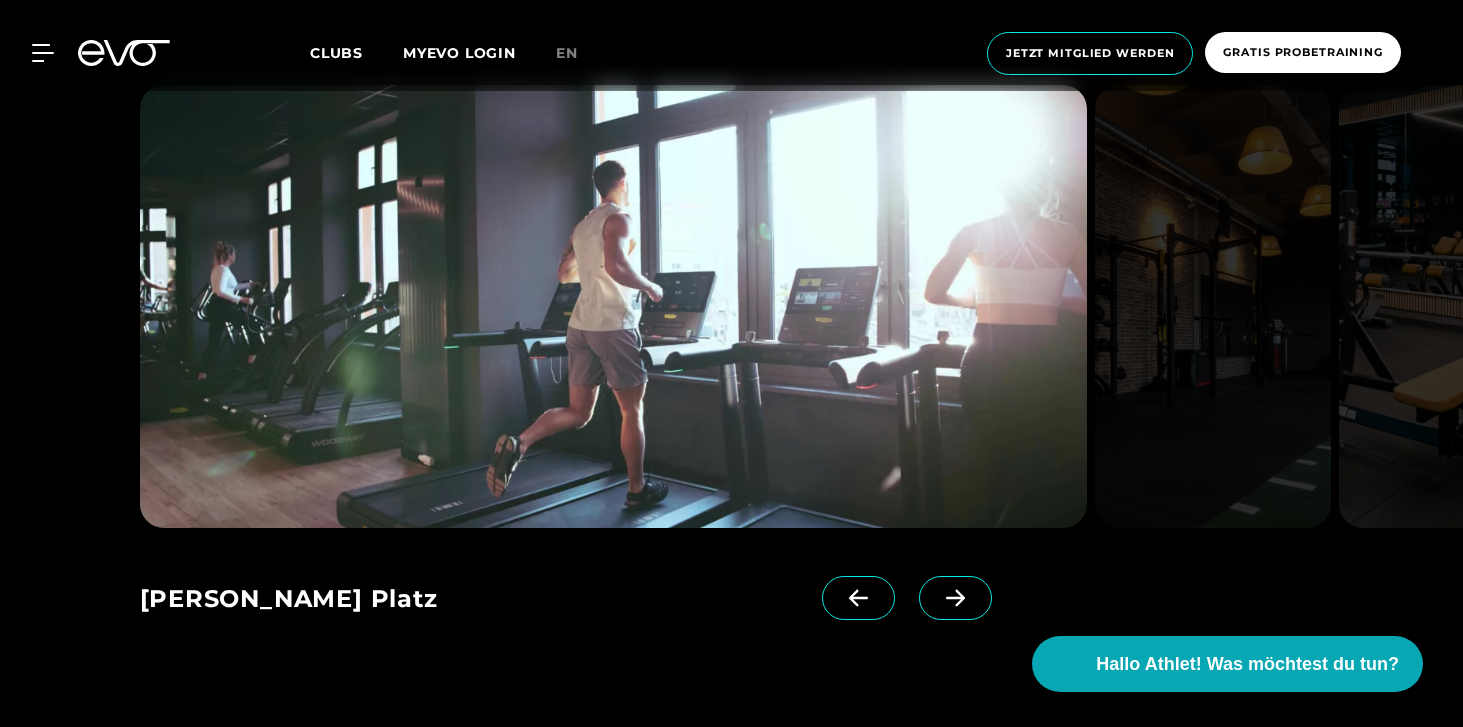 scroll, scrollTop: 2418, scrollLeft: 0, axis: vertical 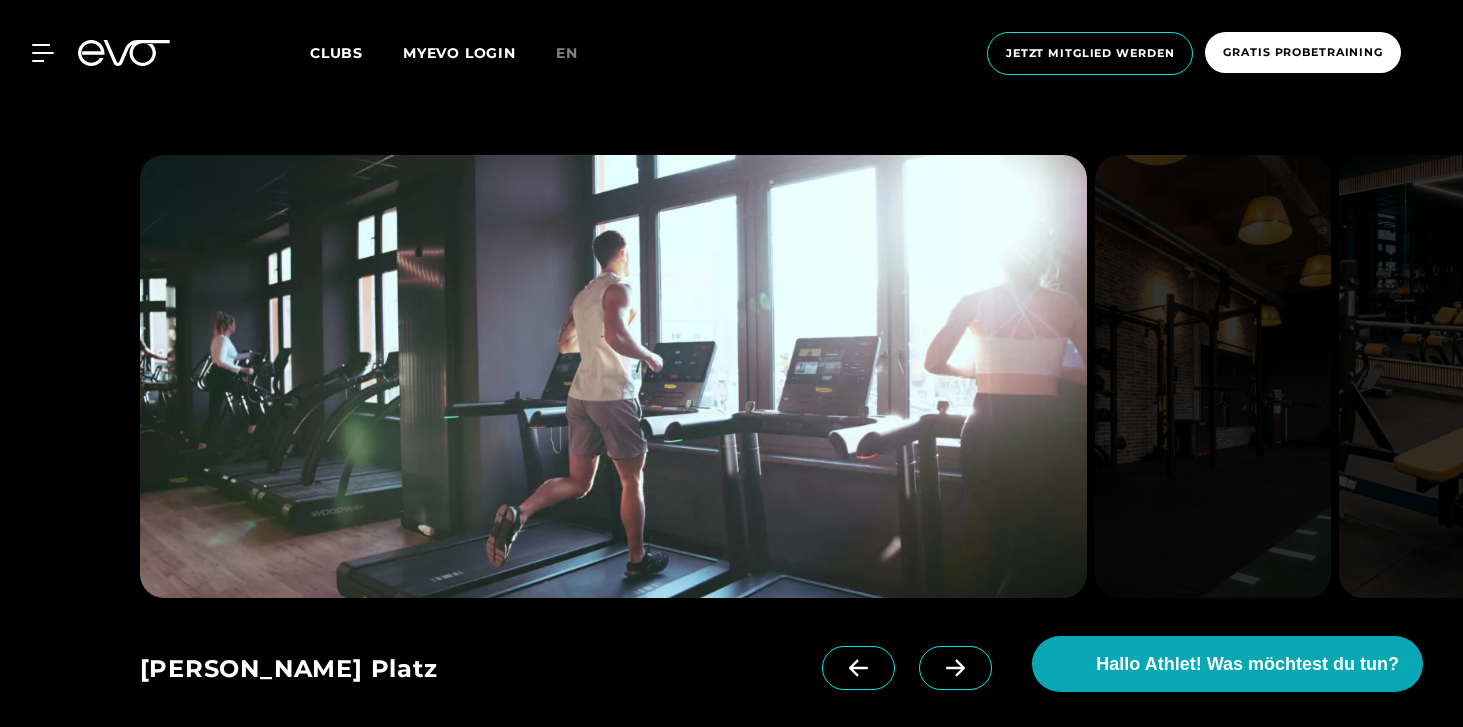click 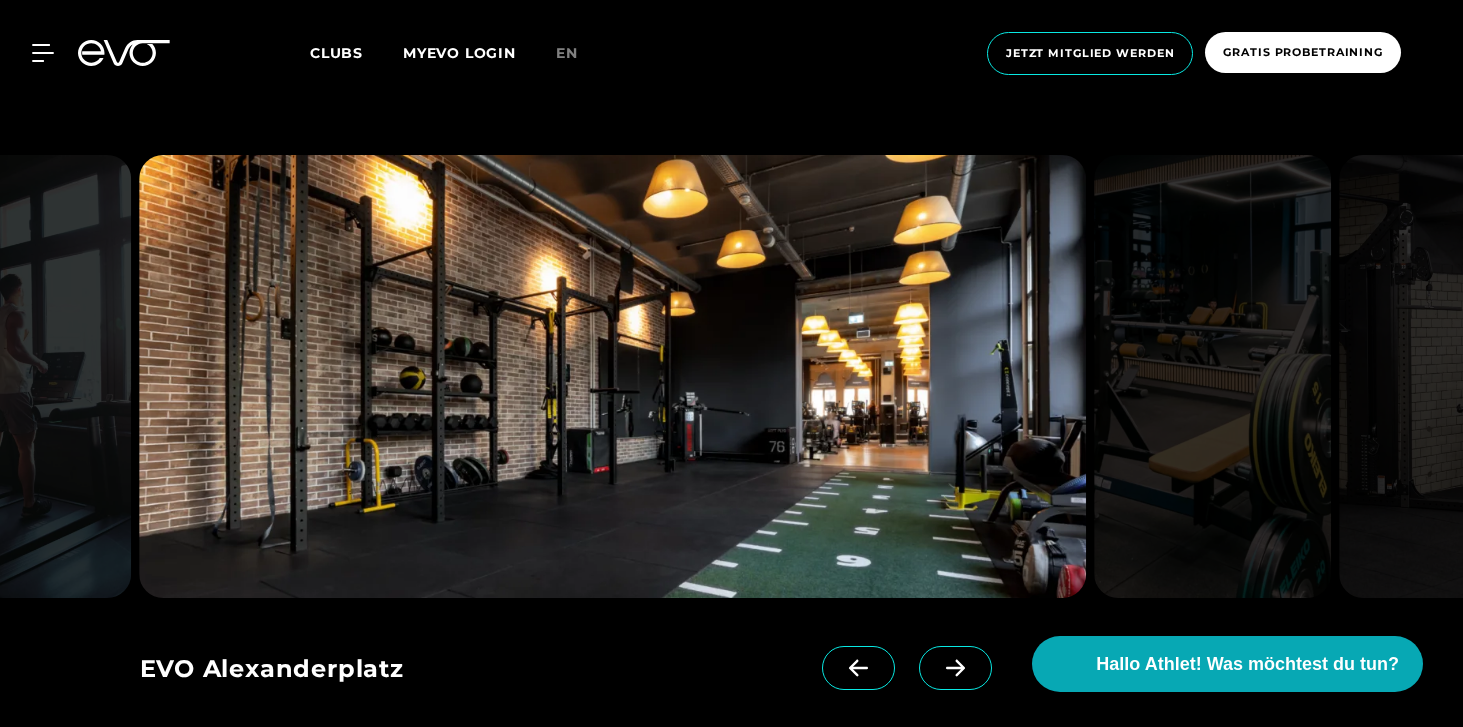 click 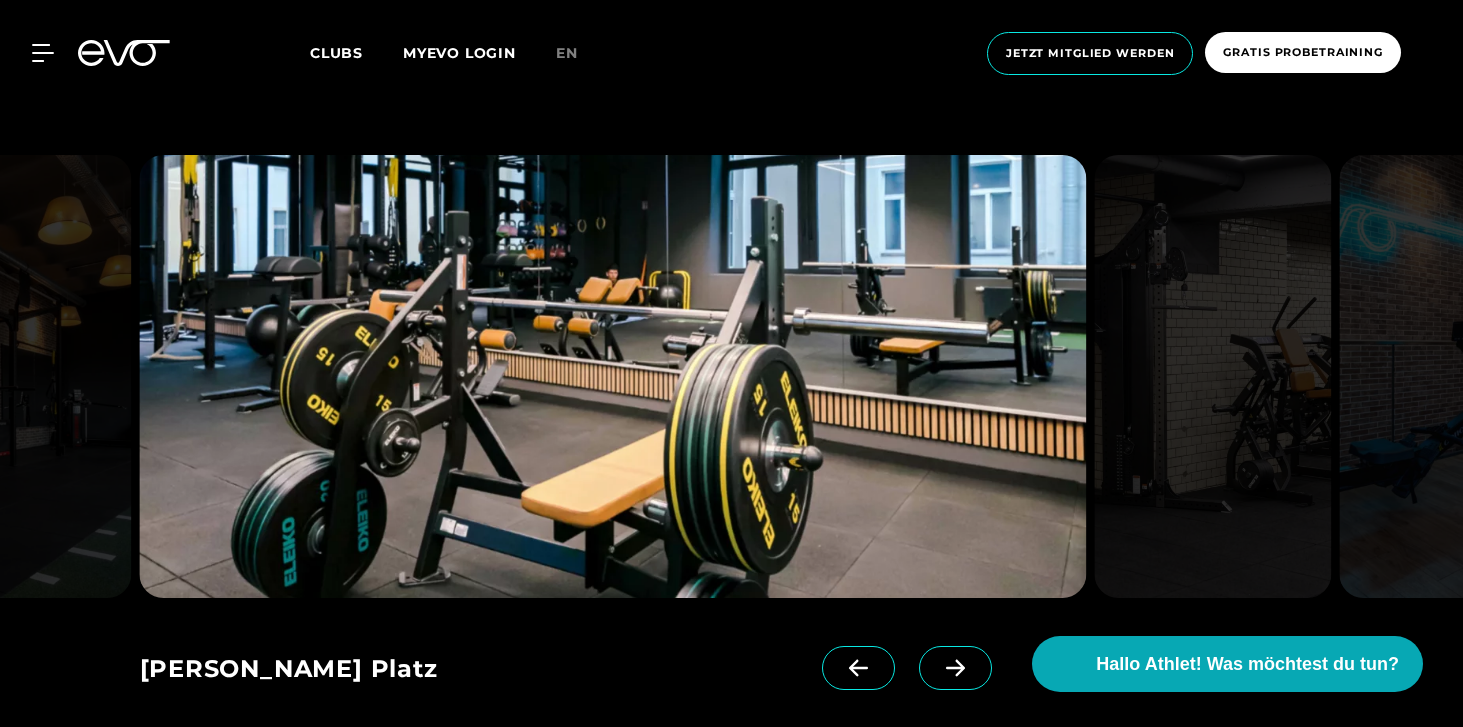 click 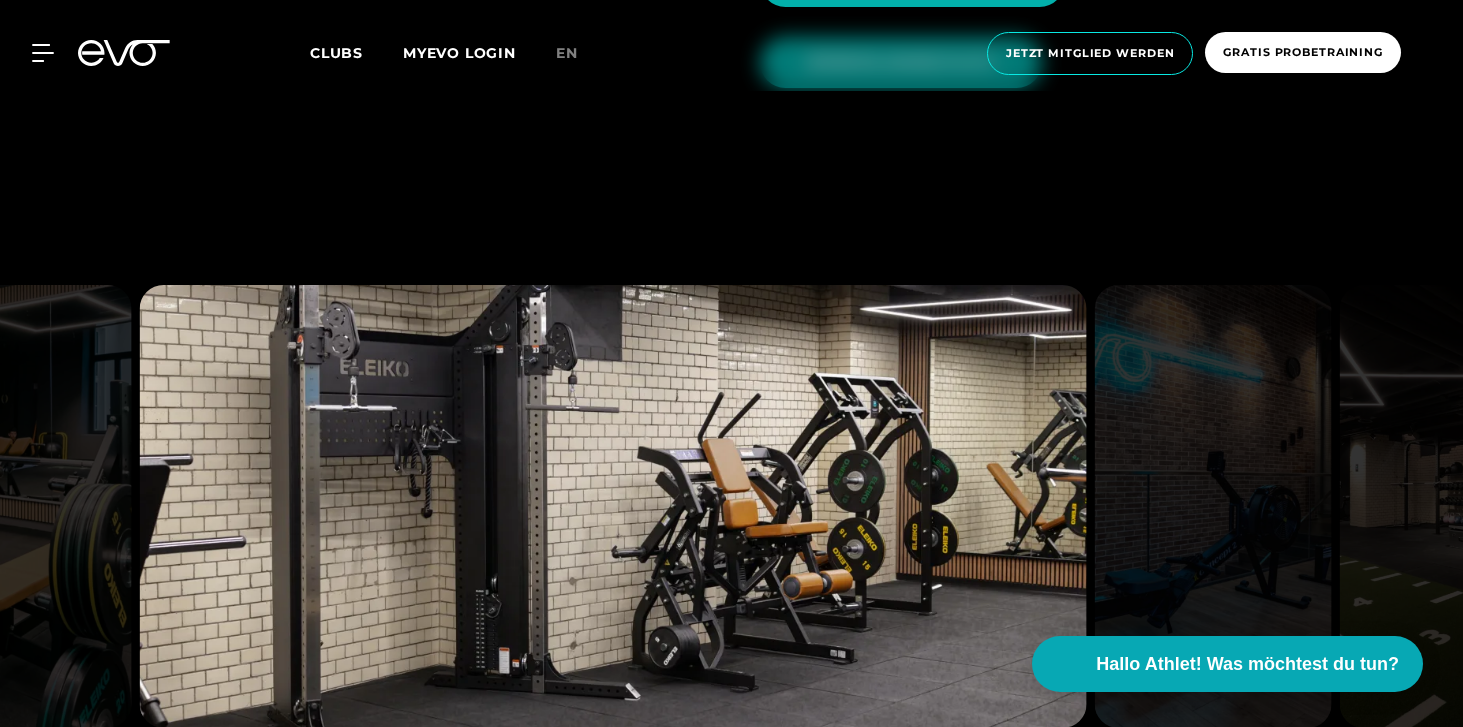 scroll, scrollTop: 2289, scrollLeft: 0, axis: vertical 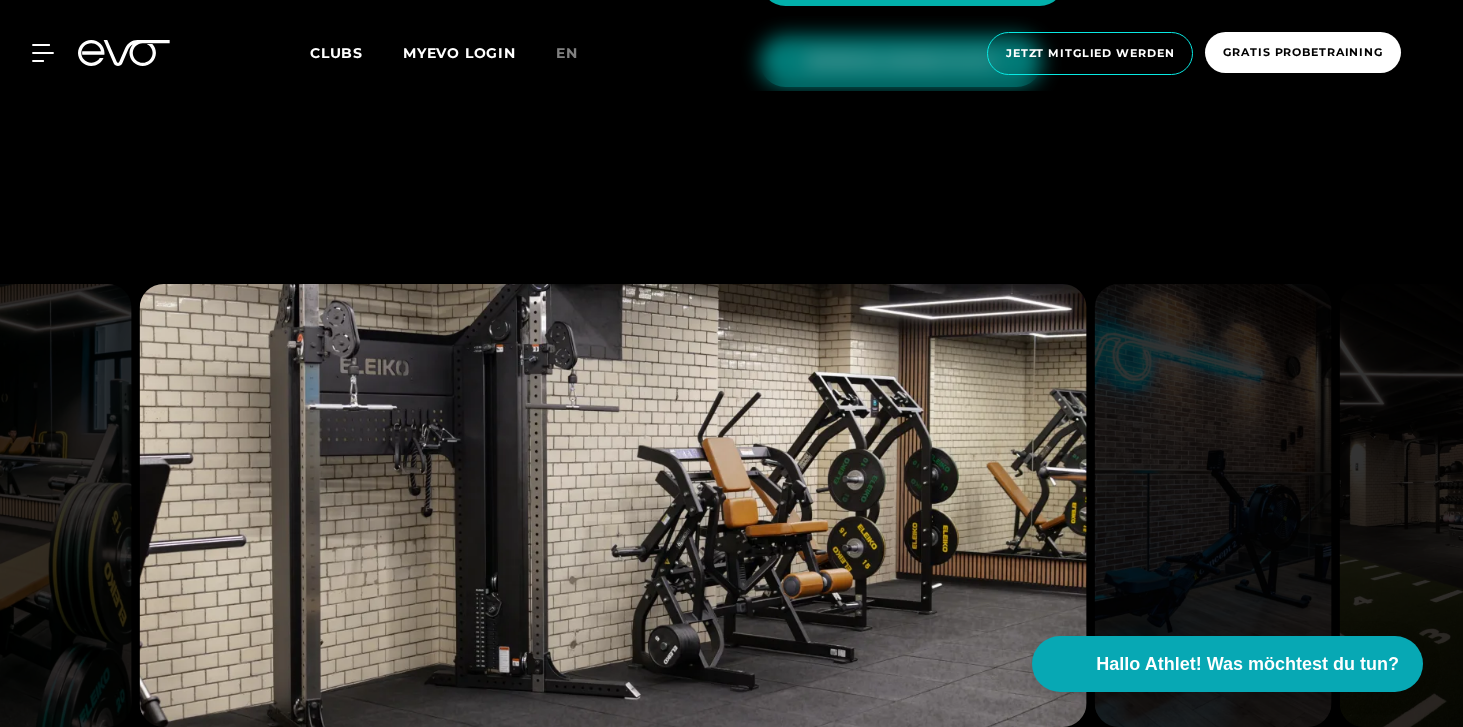 click at bounding box center [955, 797] 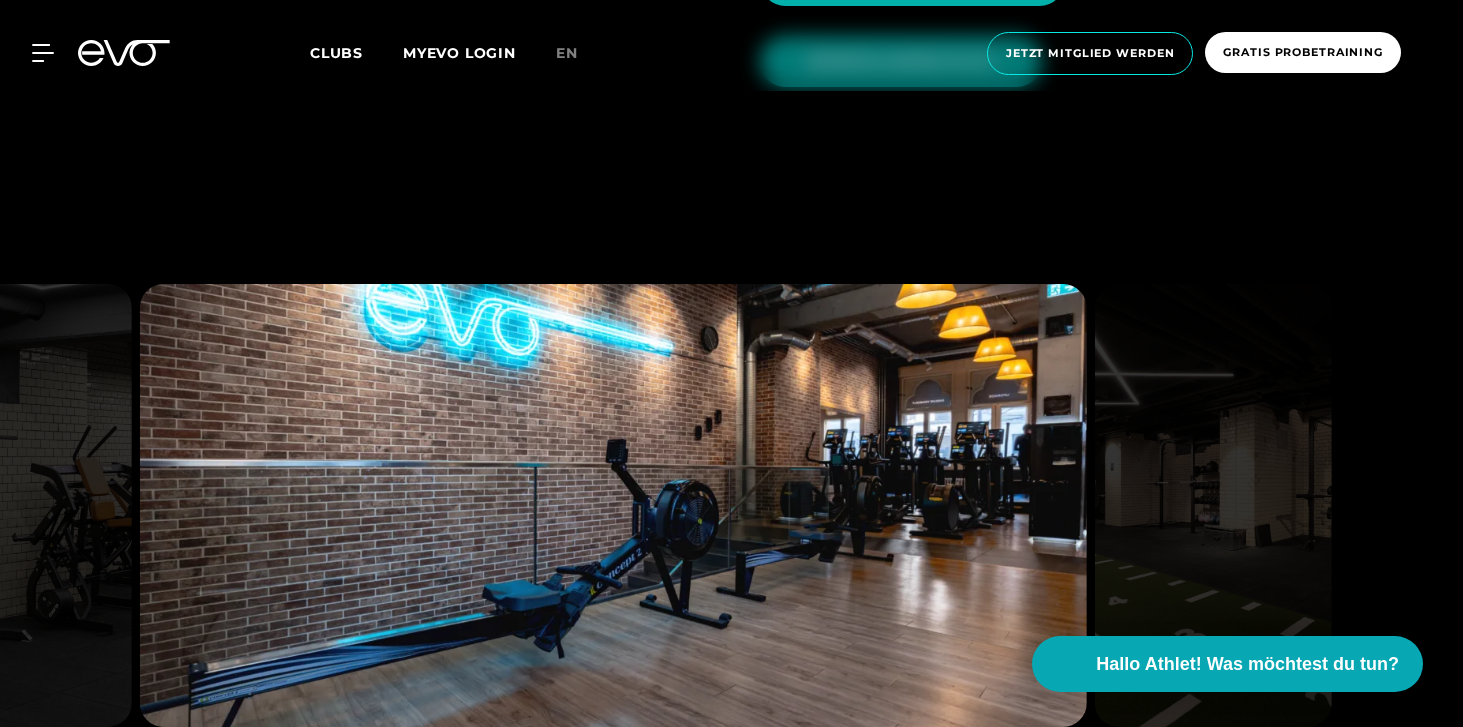 click at bounding box center (955, 797) 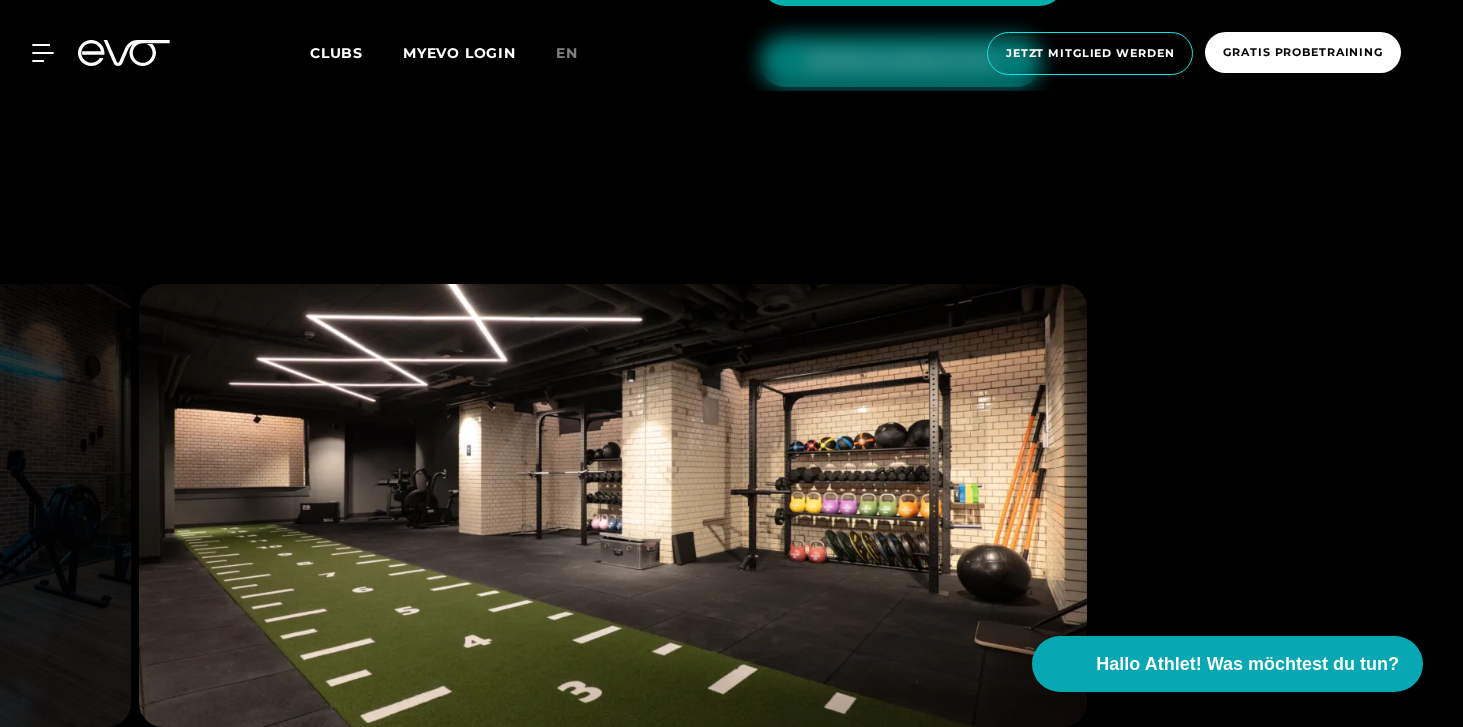 click at bounding box center (955, 797) 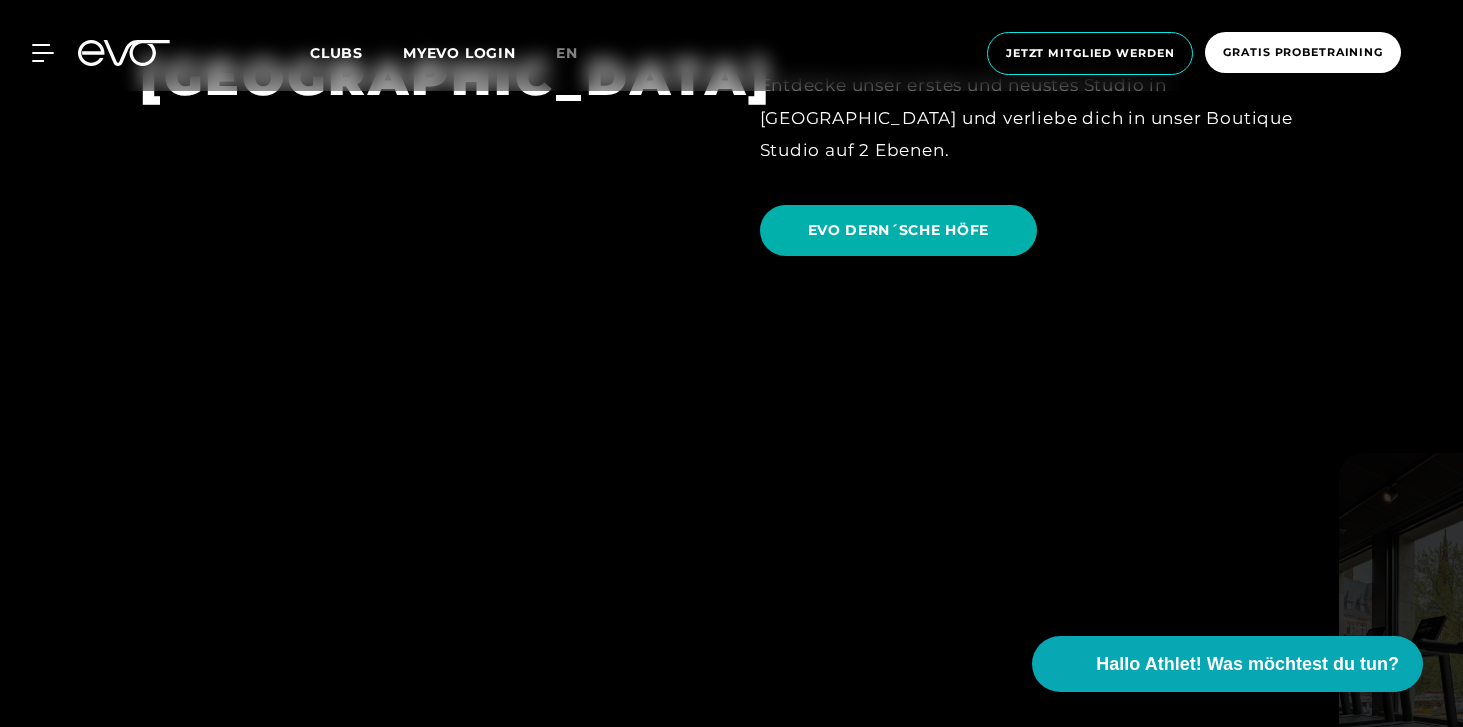 scroll, scrollTop: 4521, scrollLeft: 0, axis: vertical 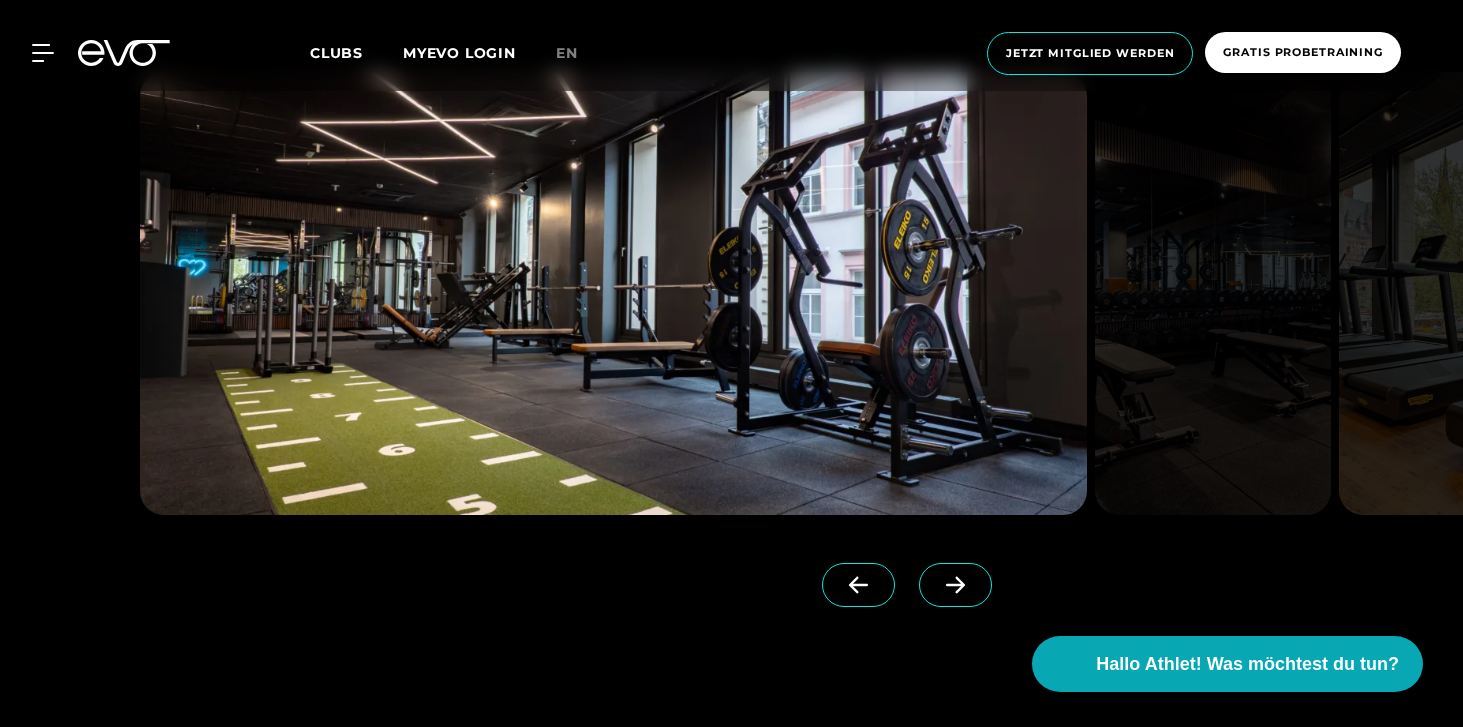 click 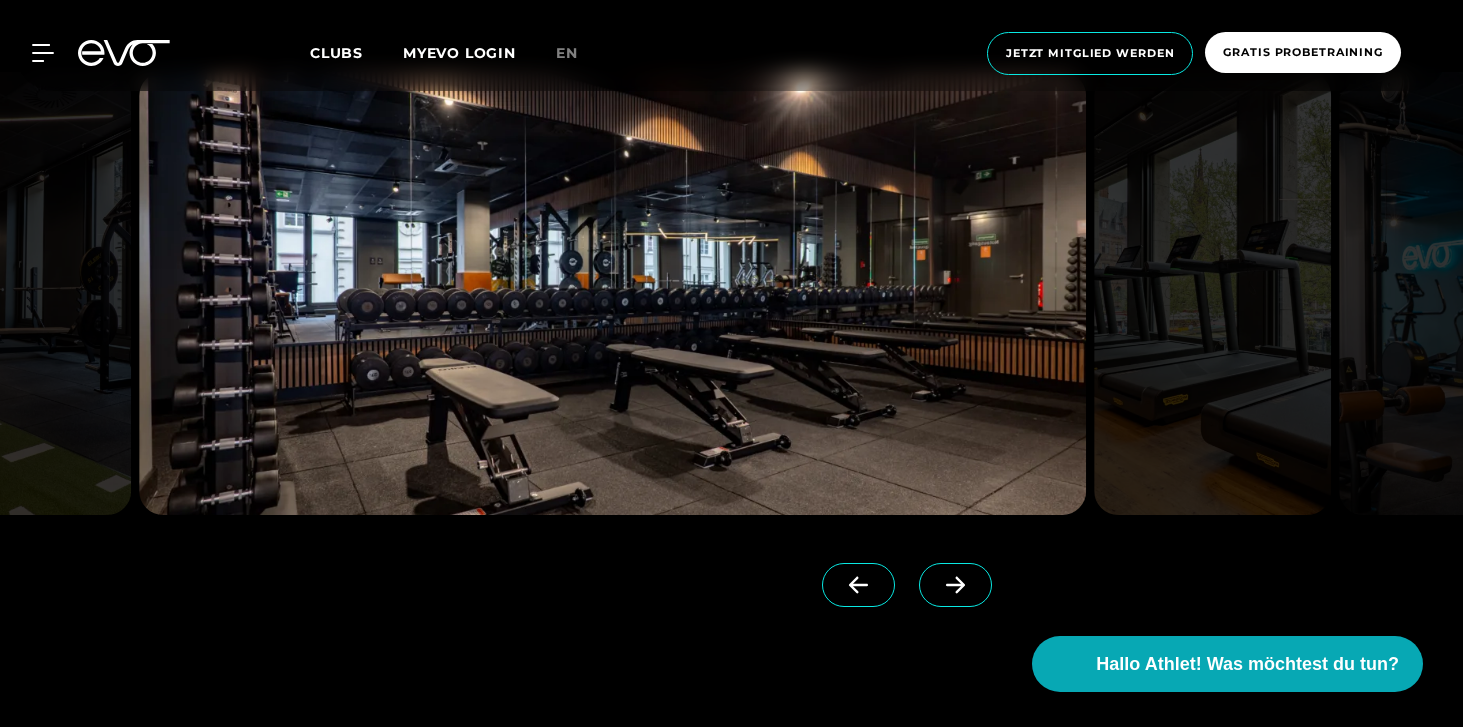click 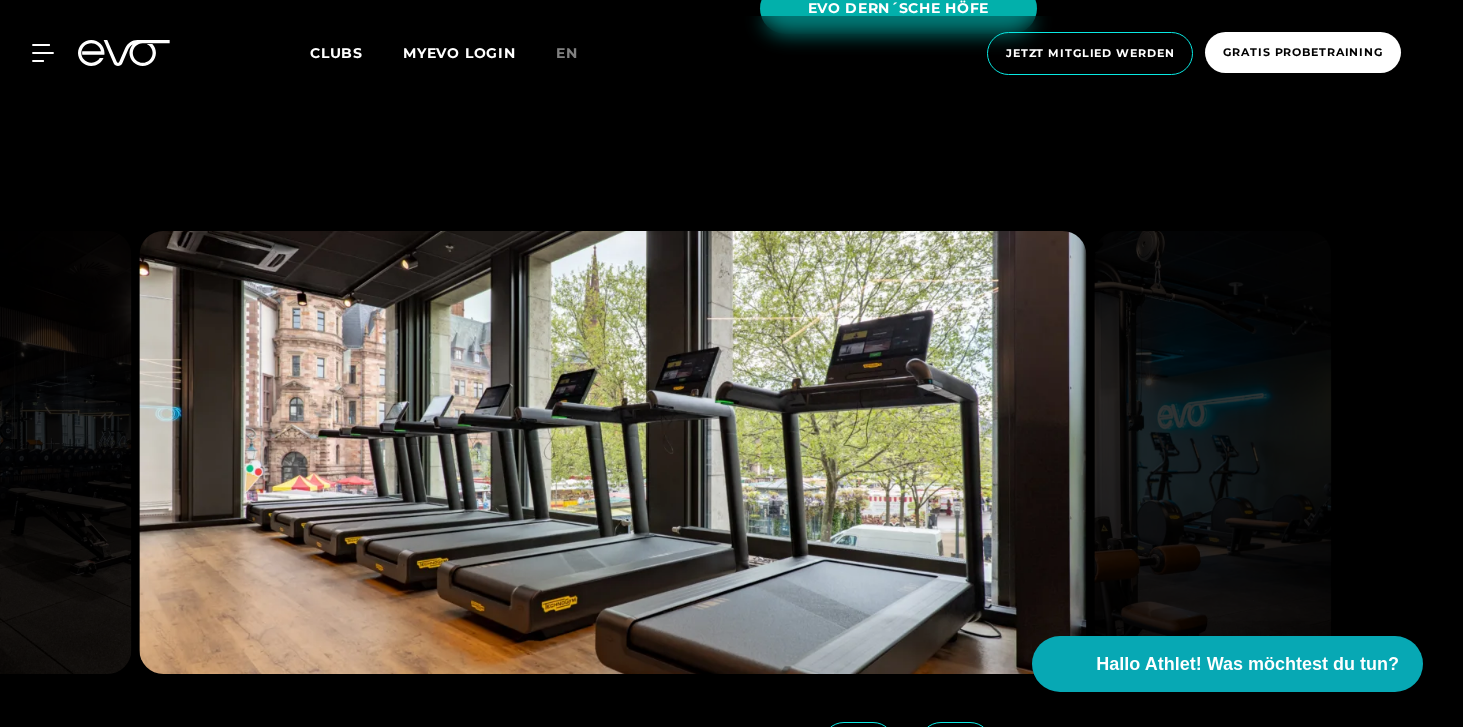 scroll, scrollTop: 4410, scrollLeft: 0, axis: vertical 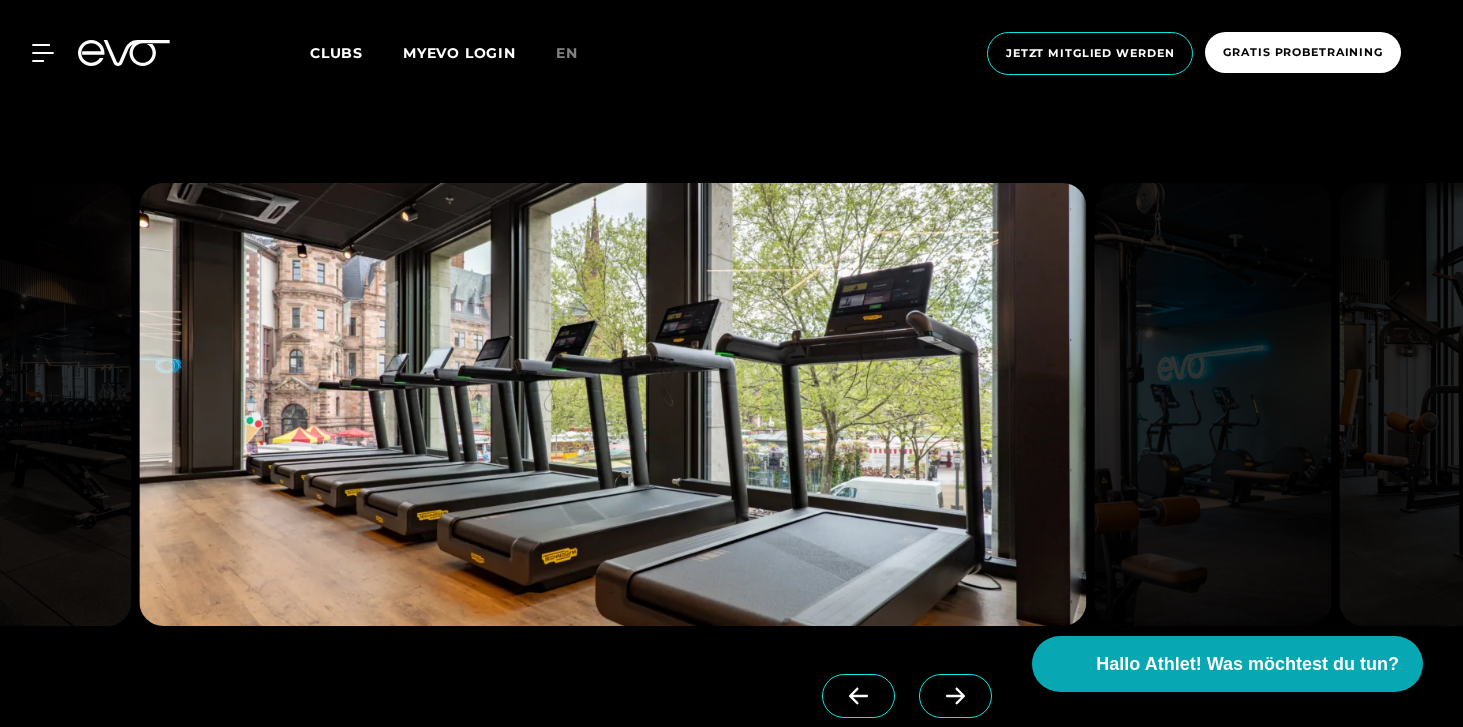 click at bounding box center [955, 696] 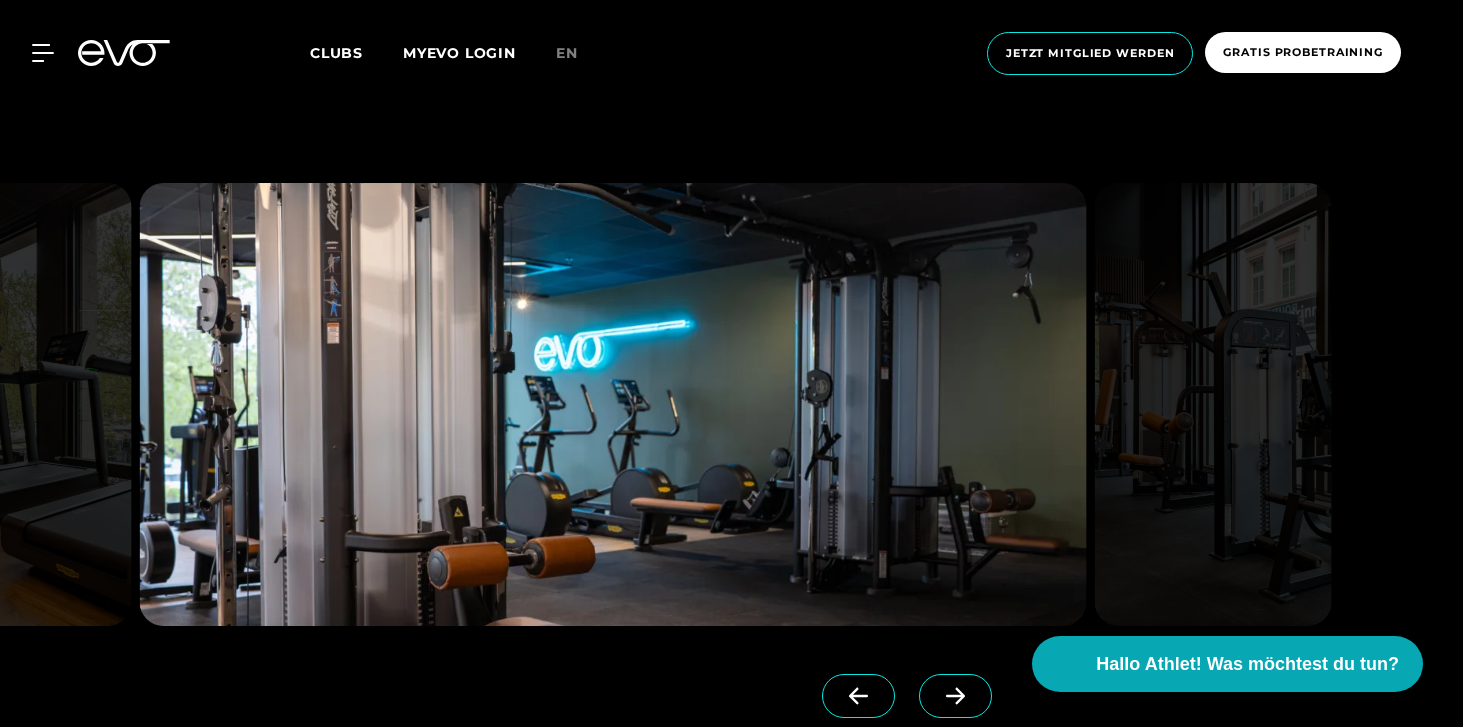 click at bounding box center (955, 696) 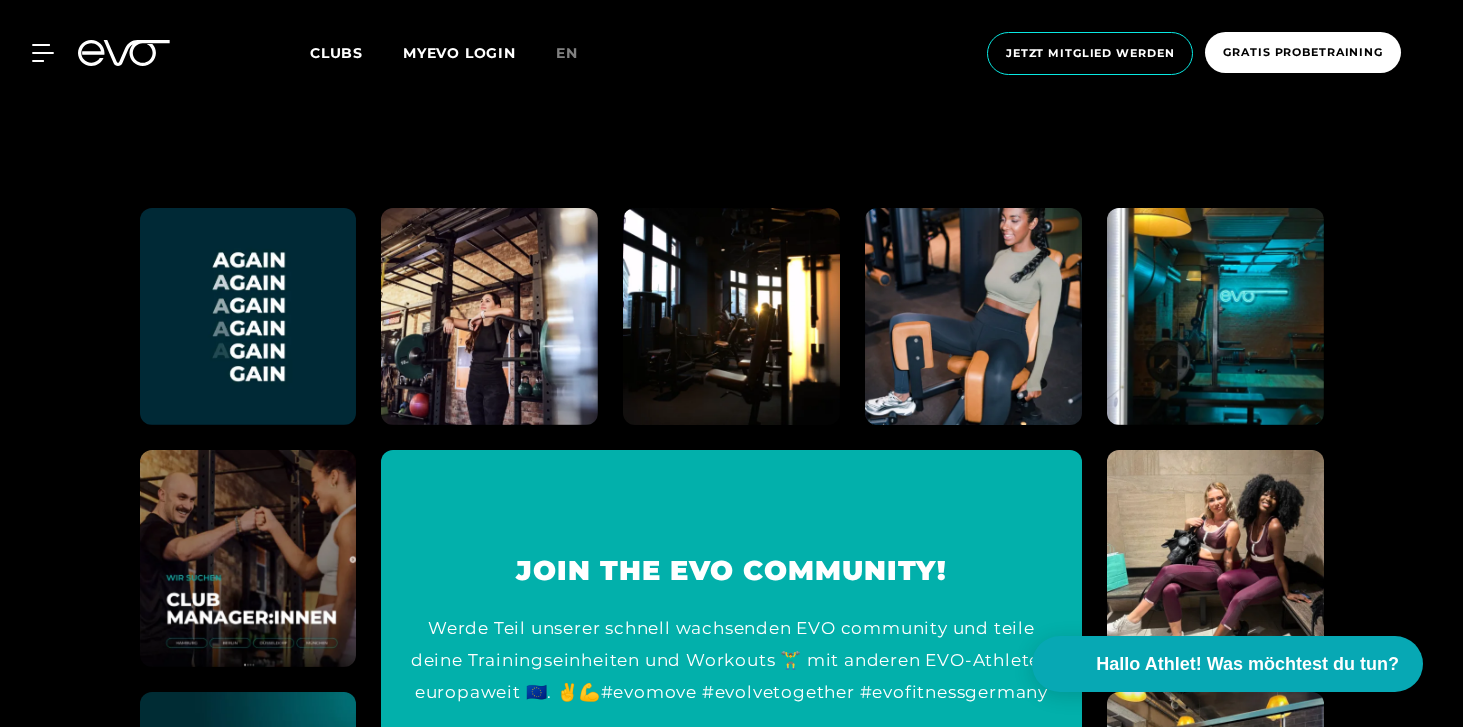 scroll, scrollTop: 6782, scrollLeft: 0, axis: vertical 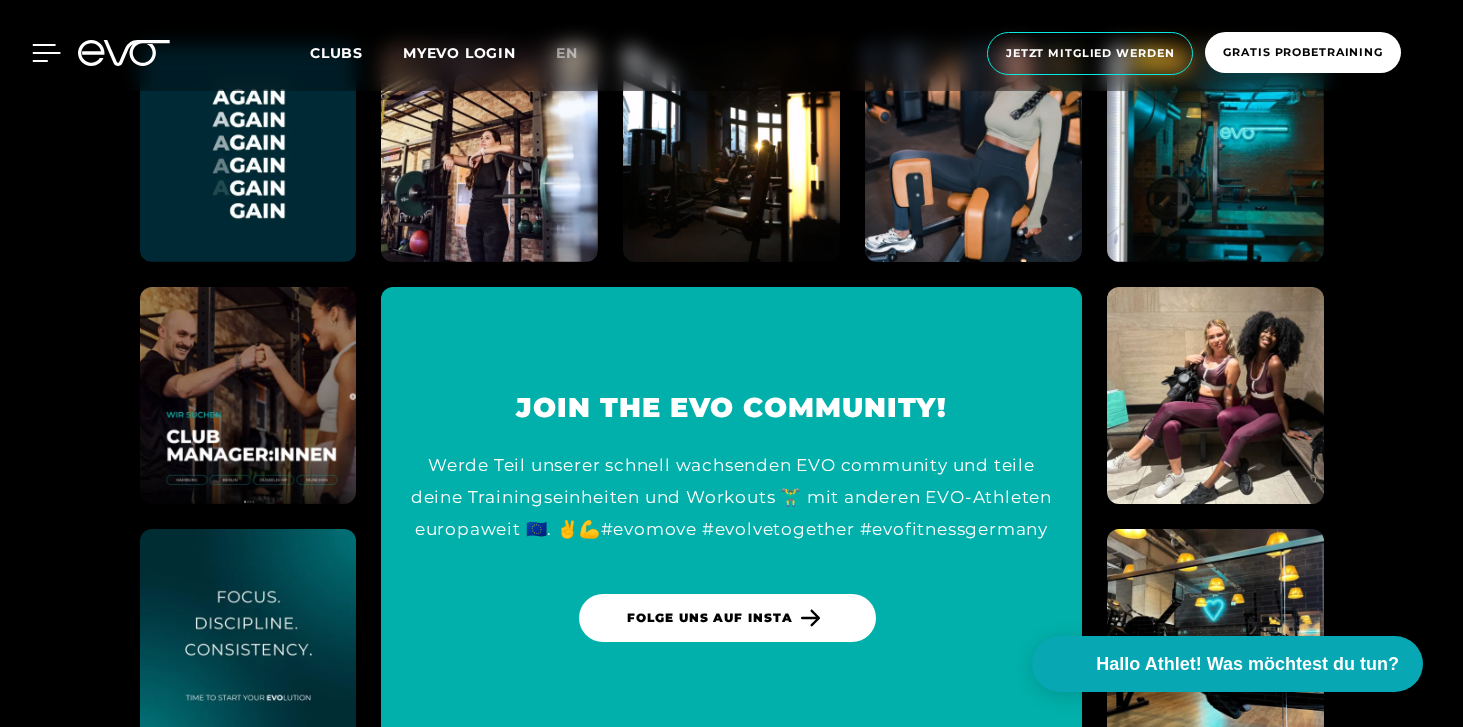 click 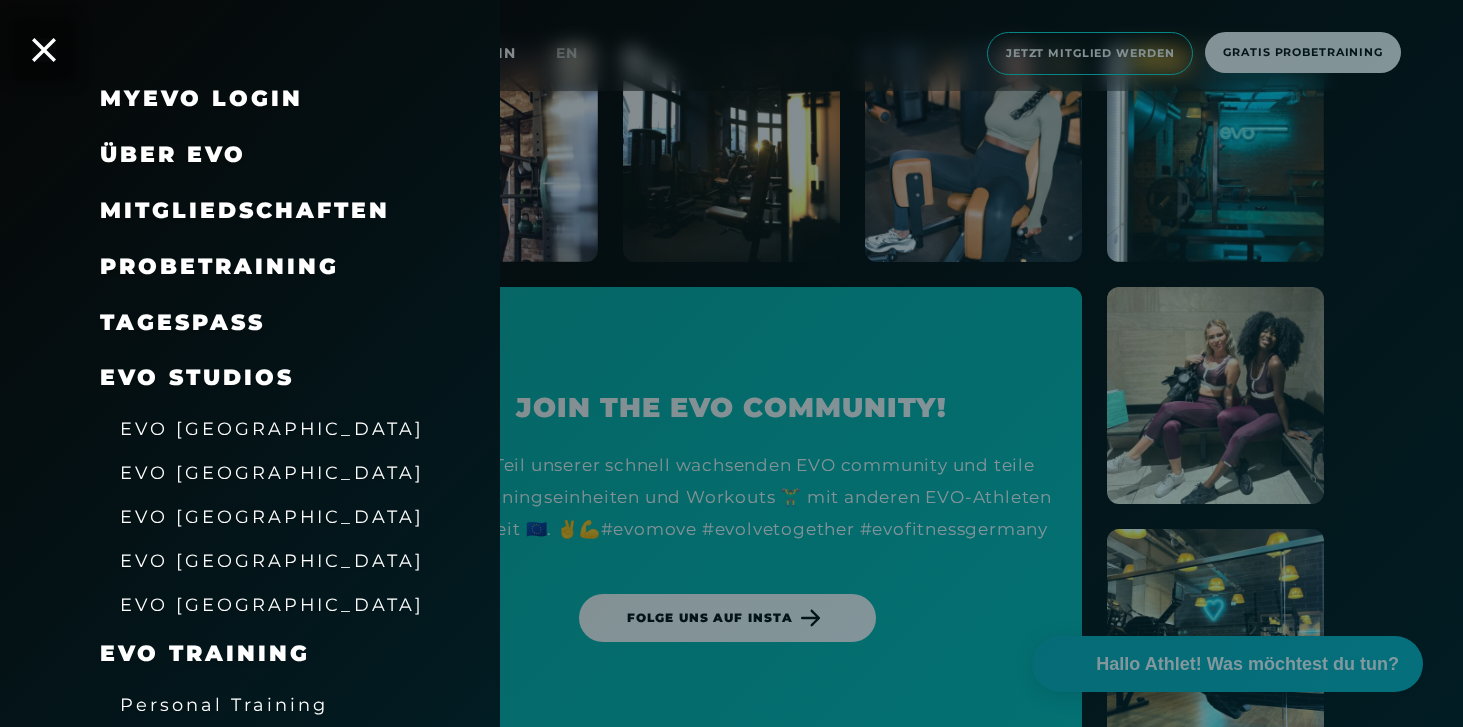 click on "EVO [GEOGRAPHIC_DATA]" at bounding box center [272, 472] 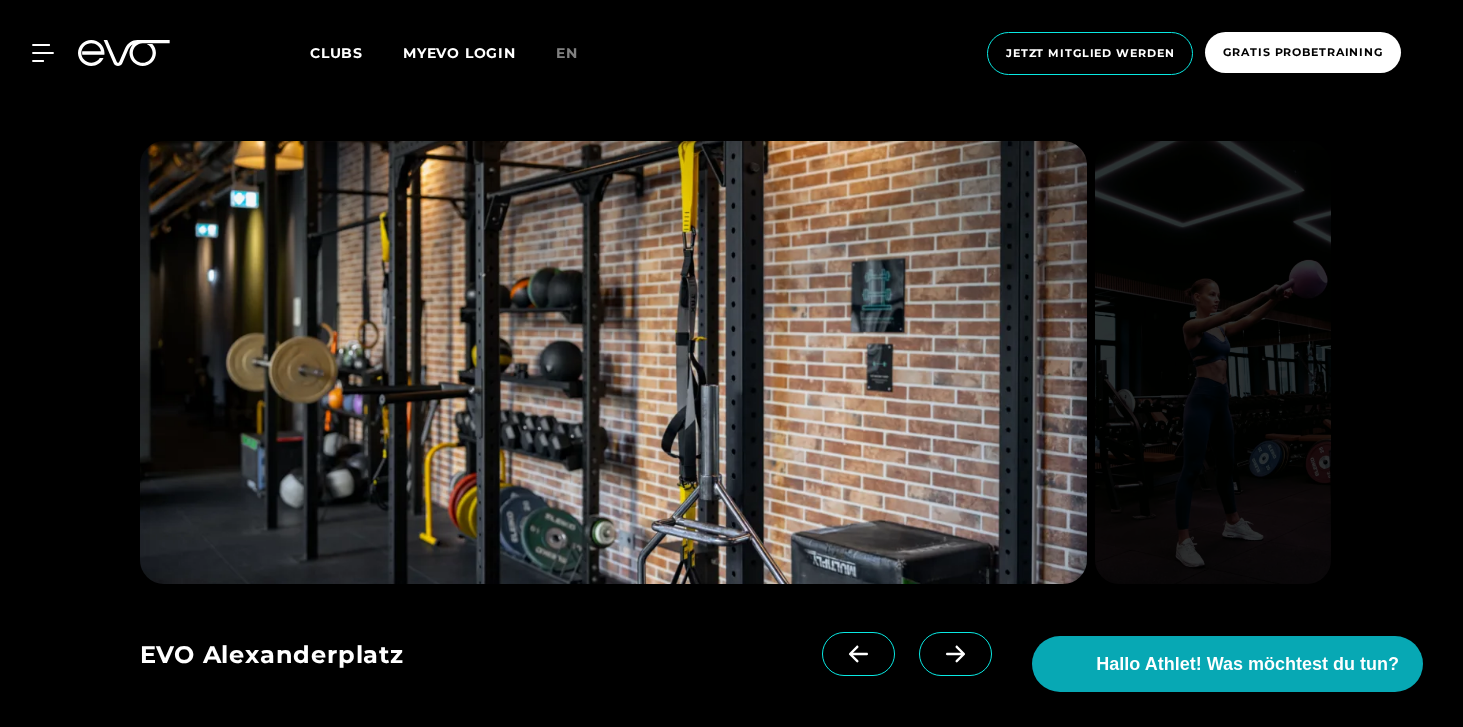scroll, scrollTop: 4552, scrollLeft: 0, axis: vertical 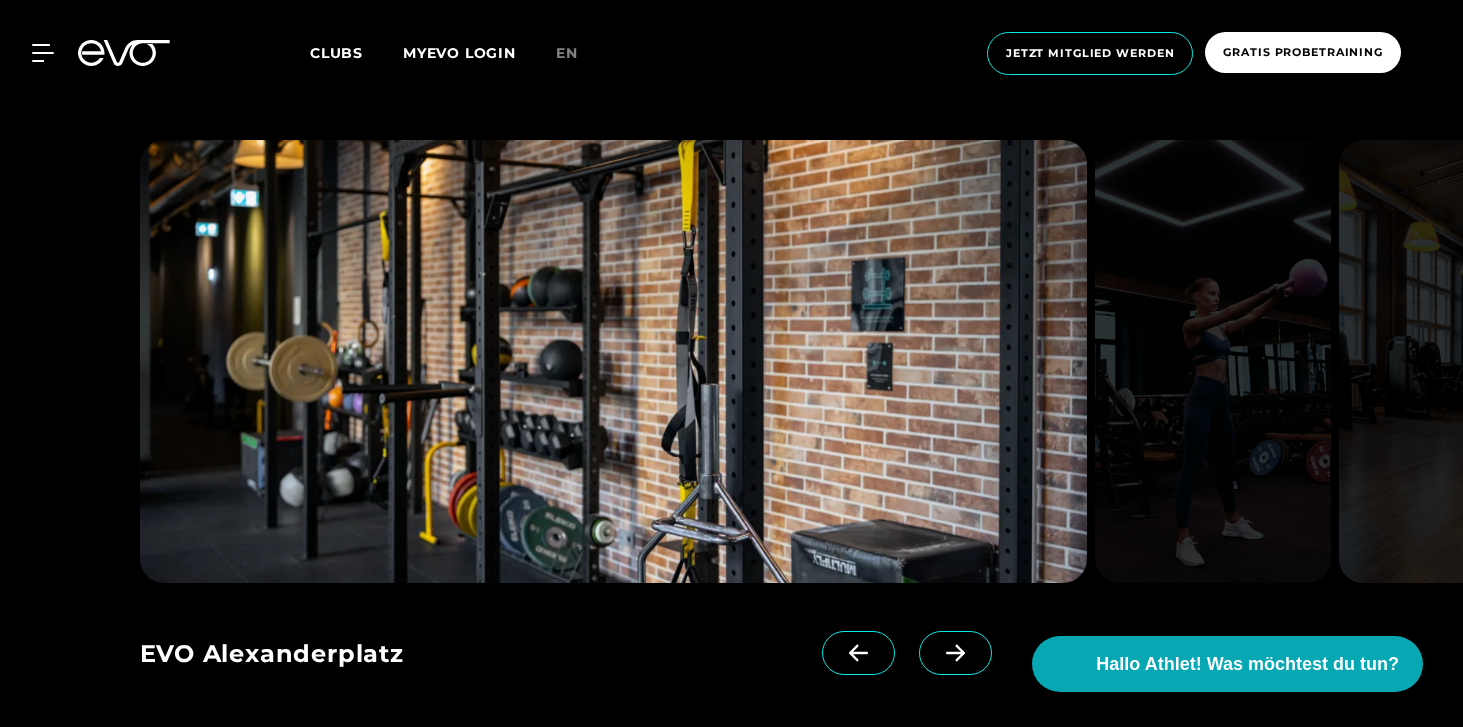 click 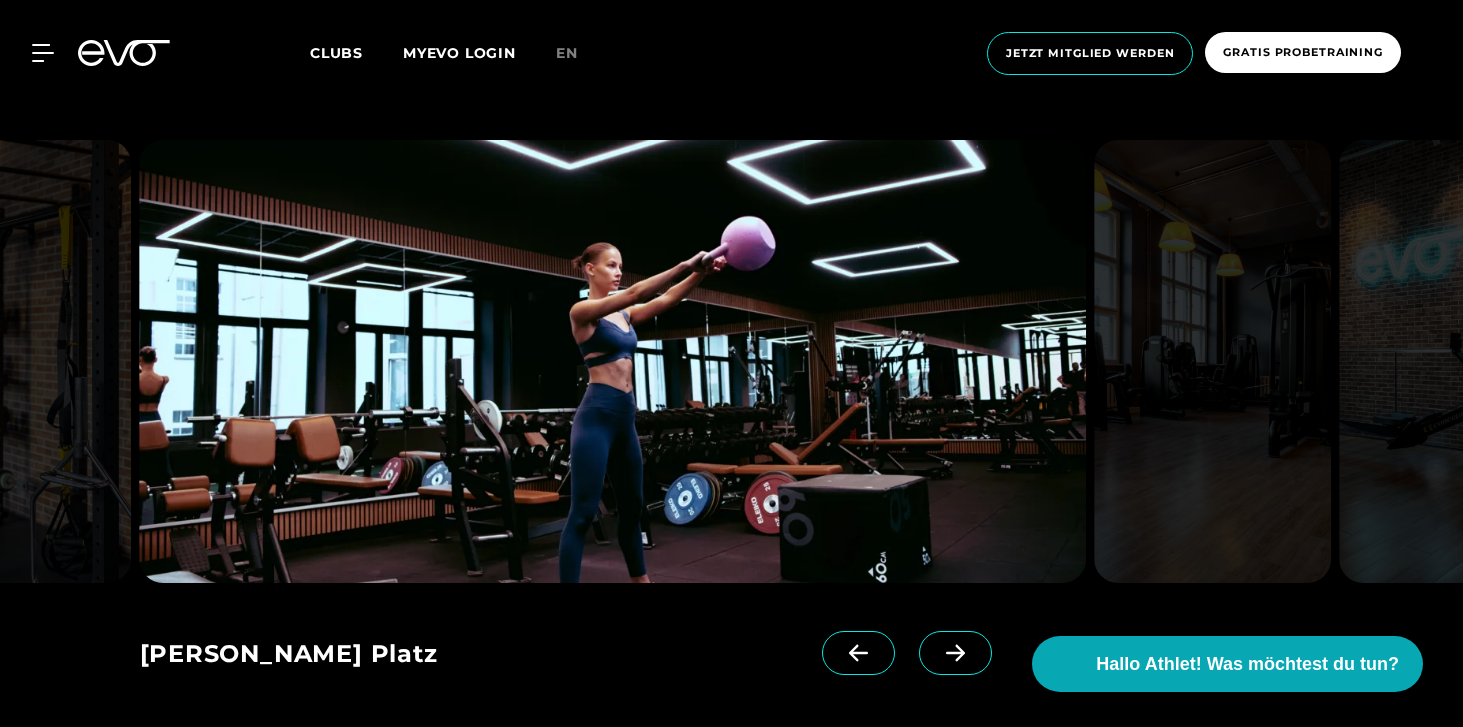 click 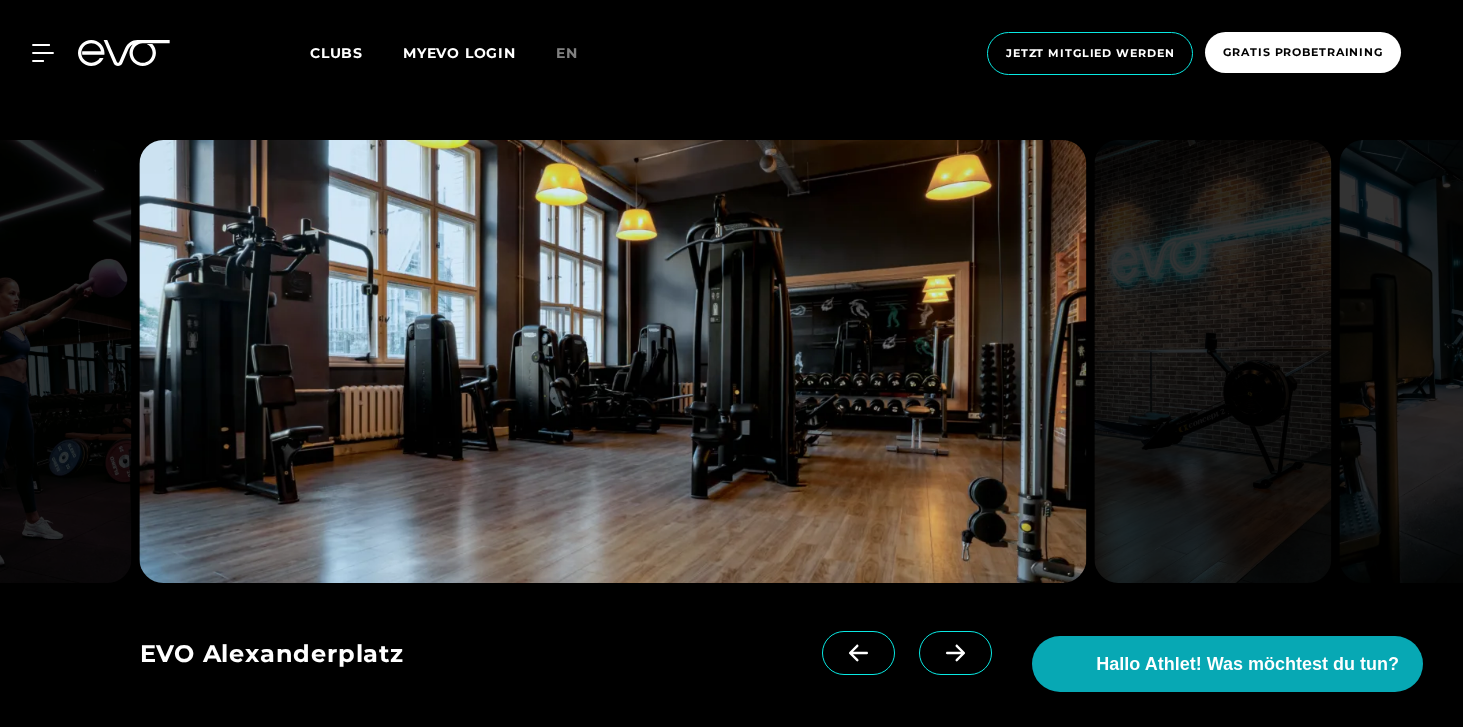 click 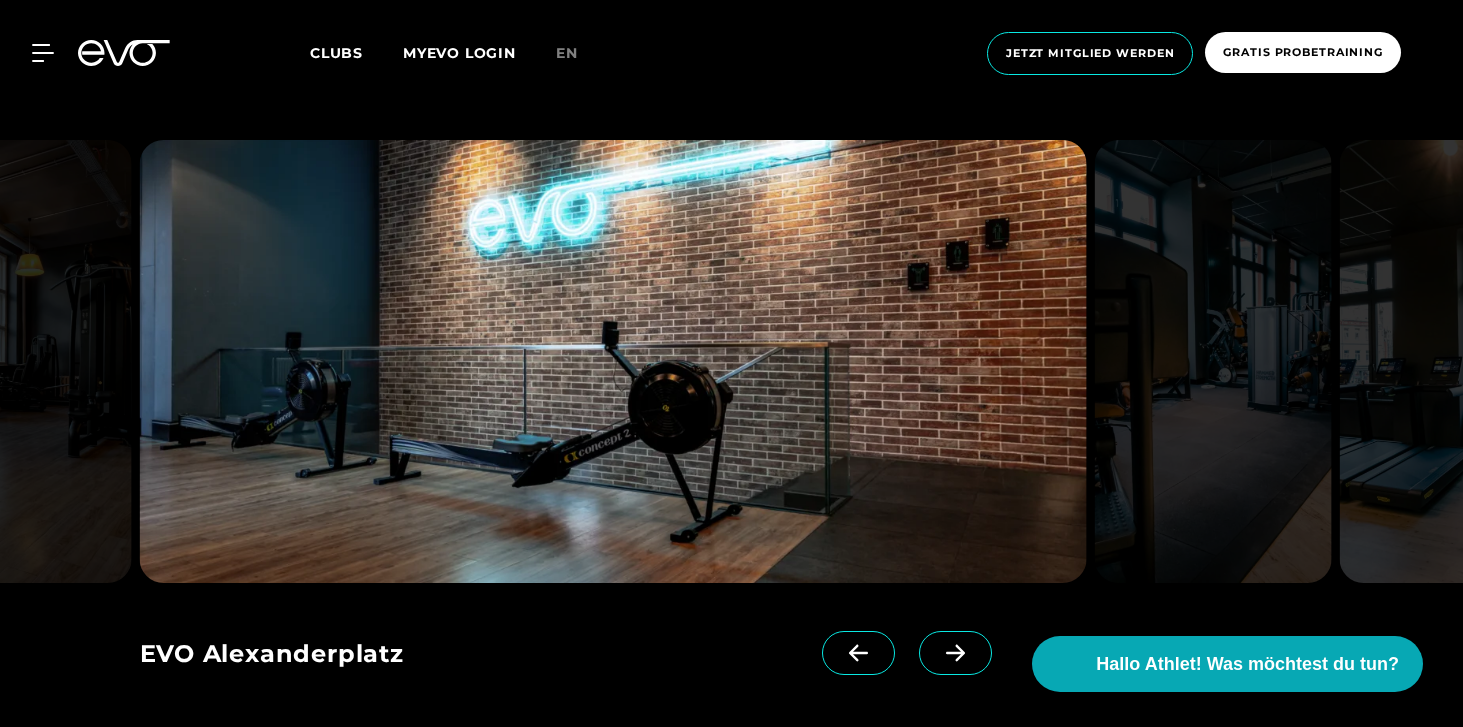click 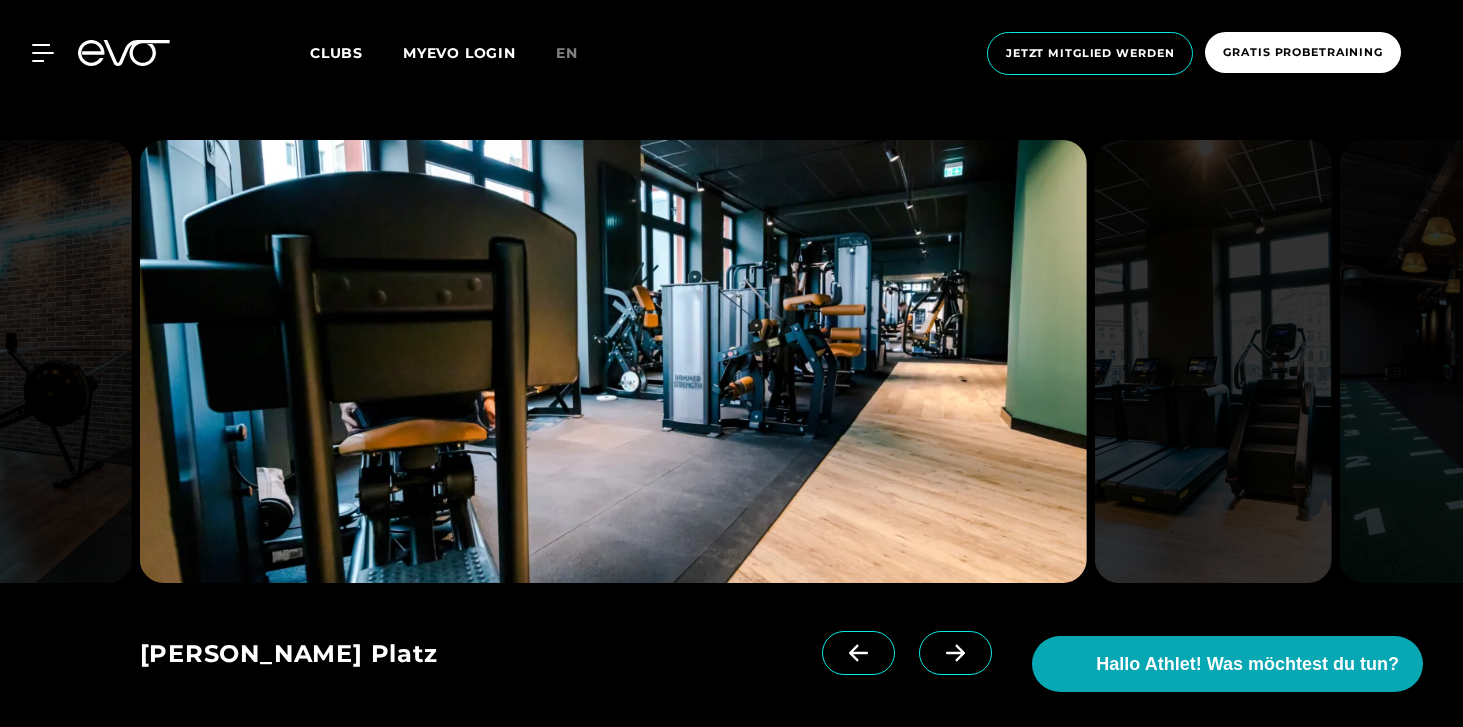 click 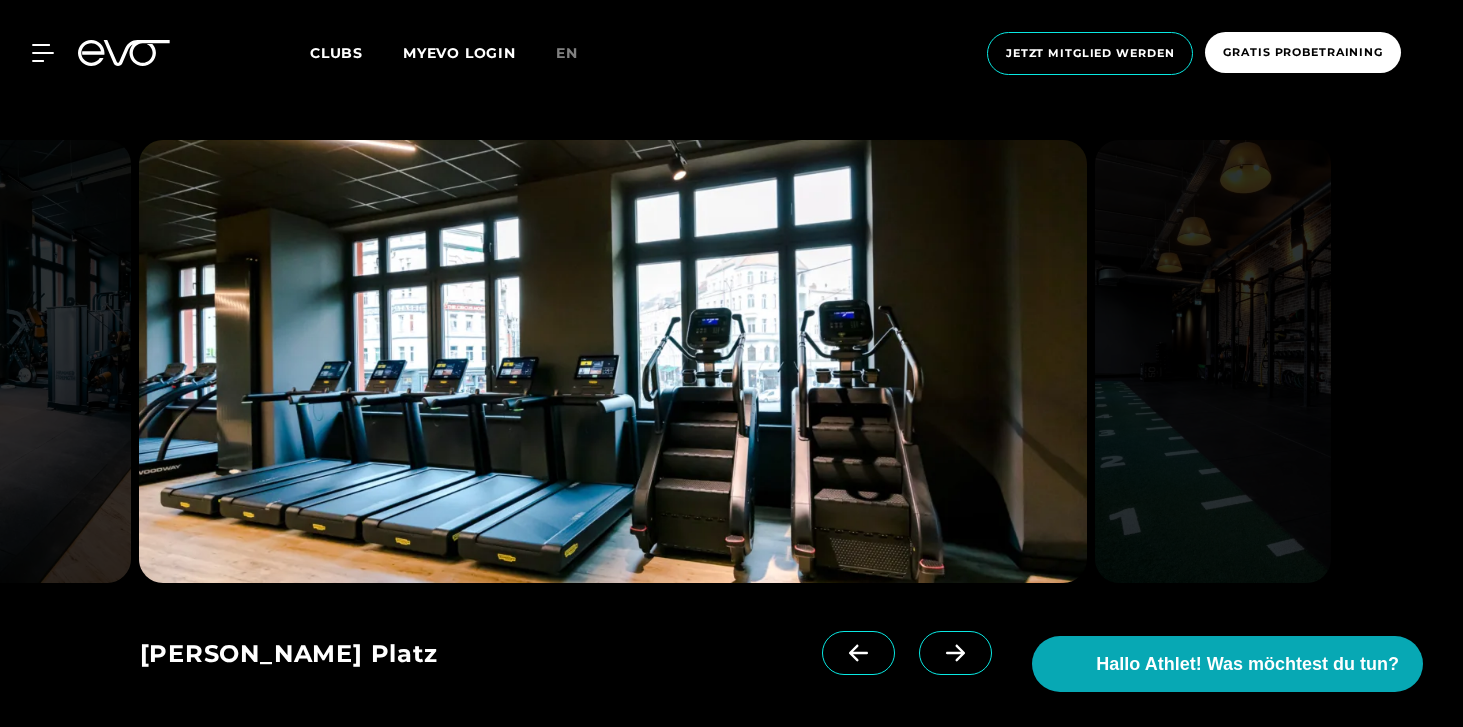 click 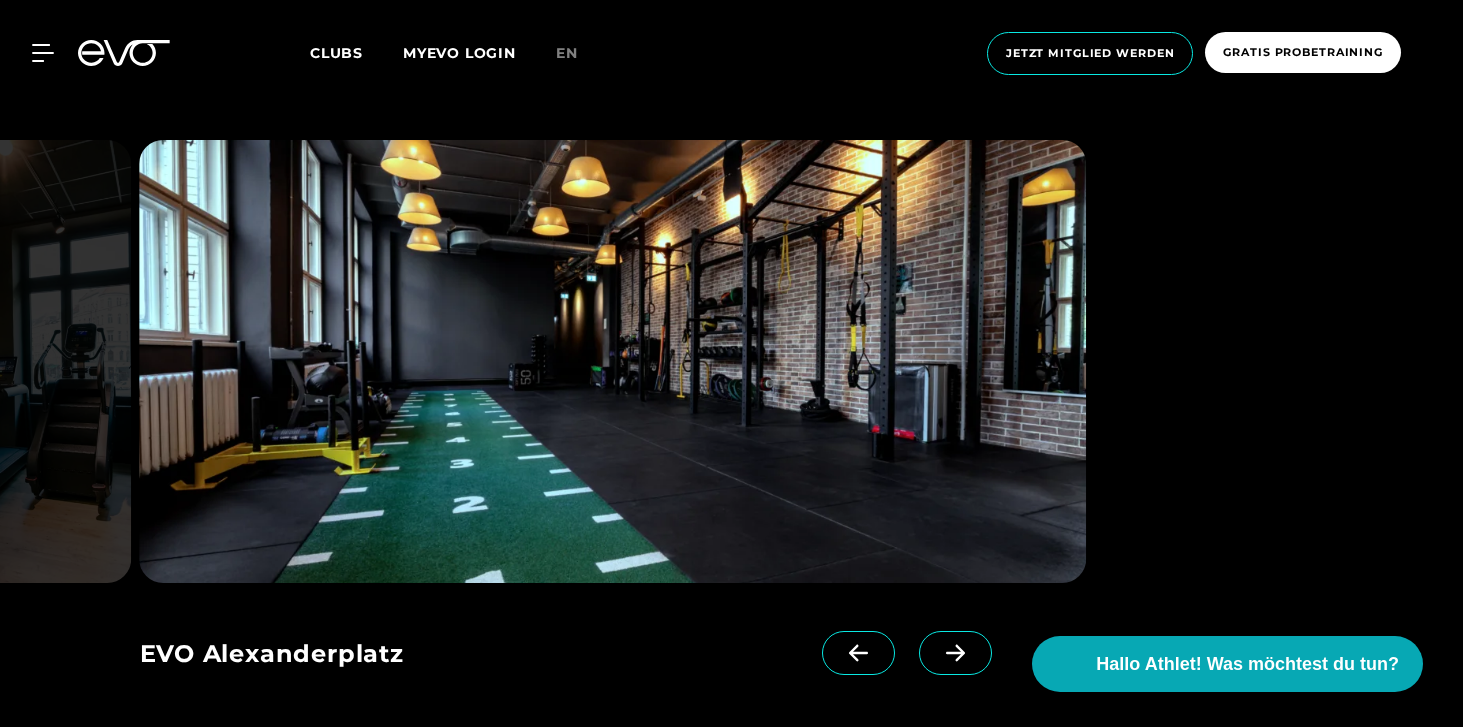 click 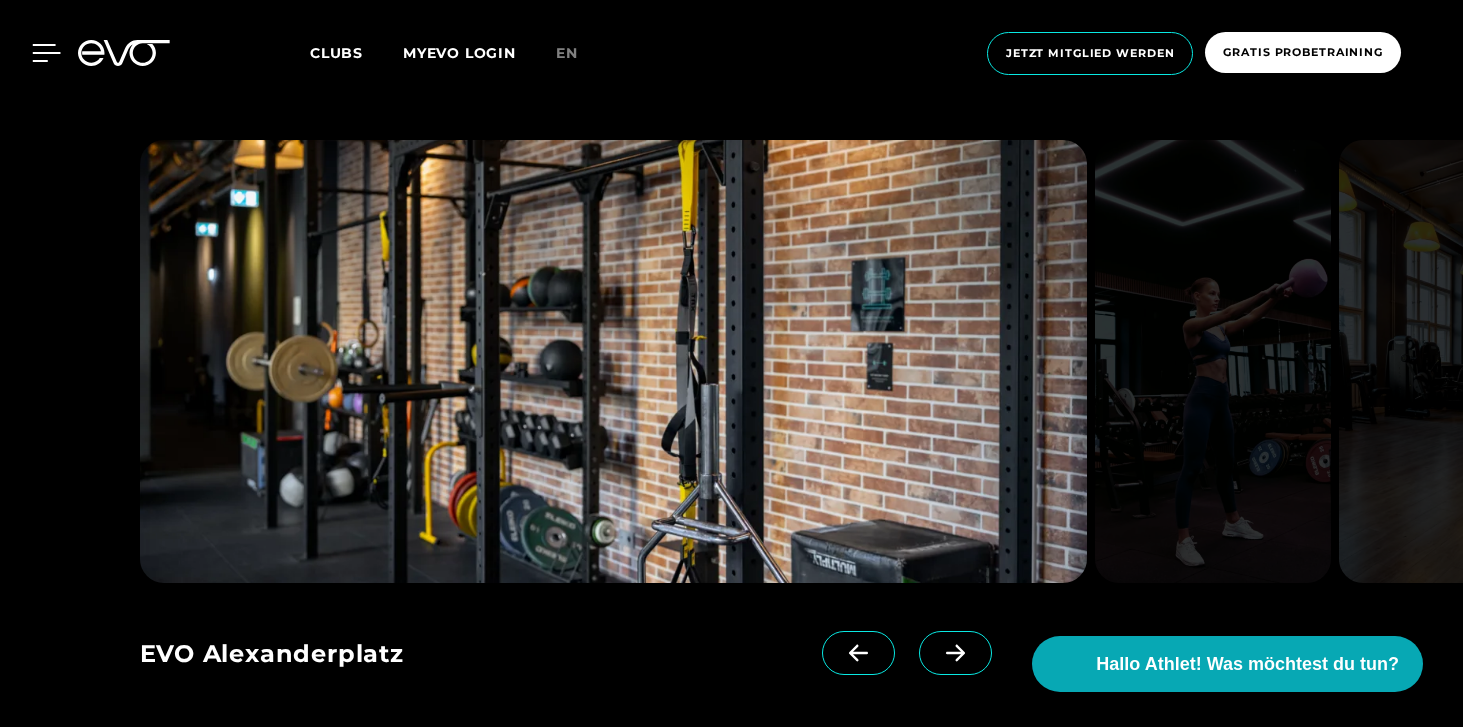 click 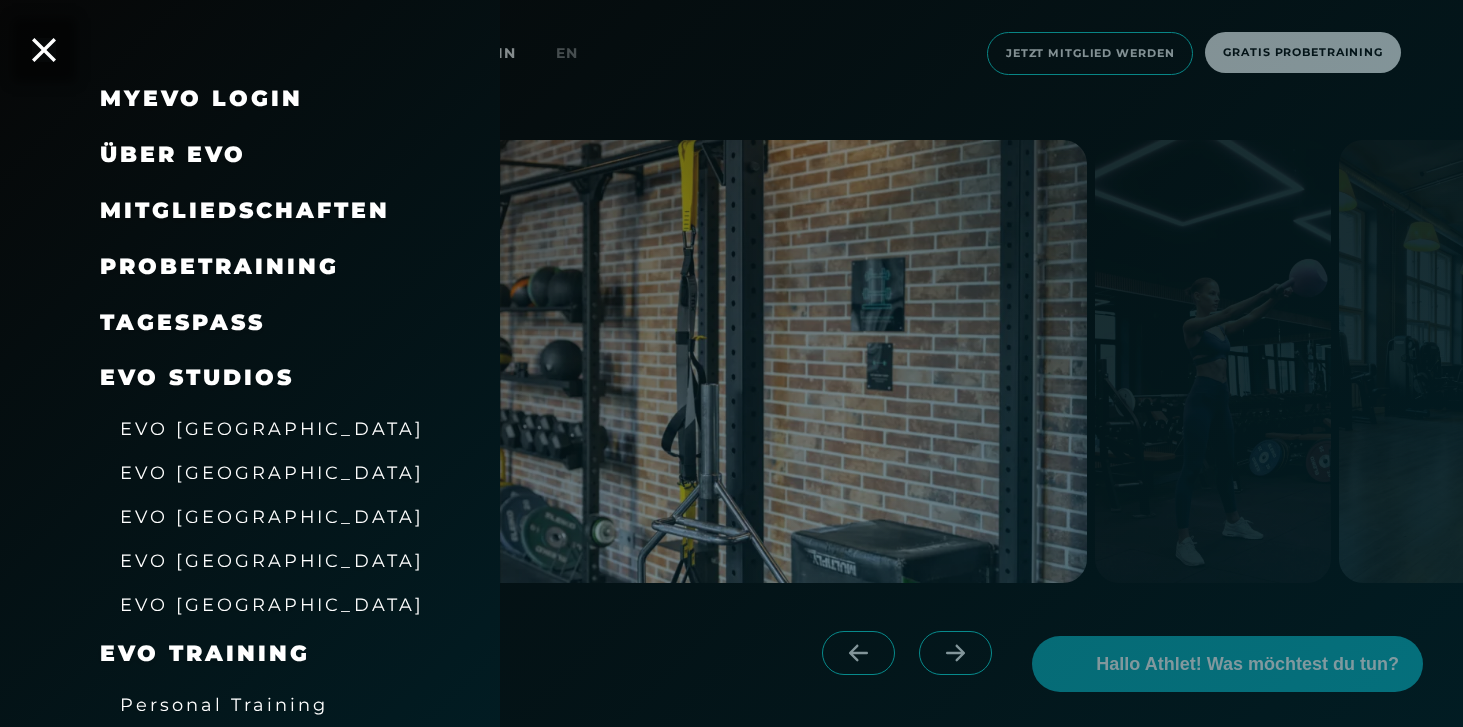 drag, startPoint x: 674, startPoint y: 355, endPoint x: 697, endPoint y: 352, distance: 23.194826 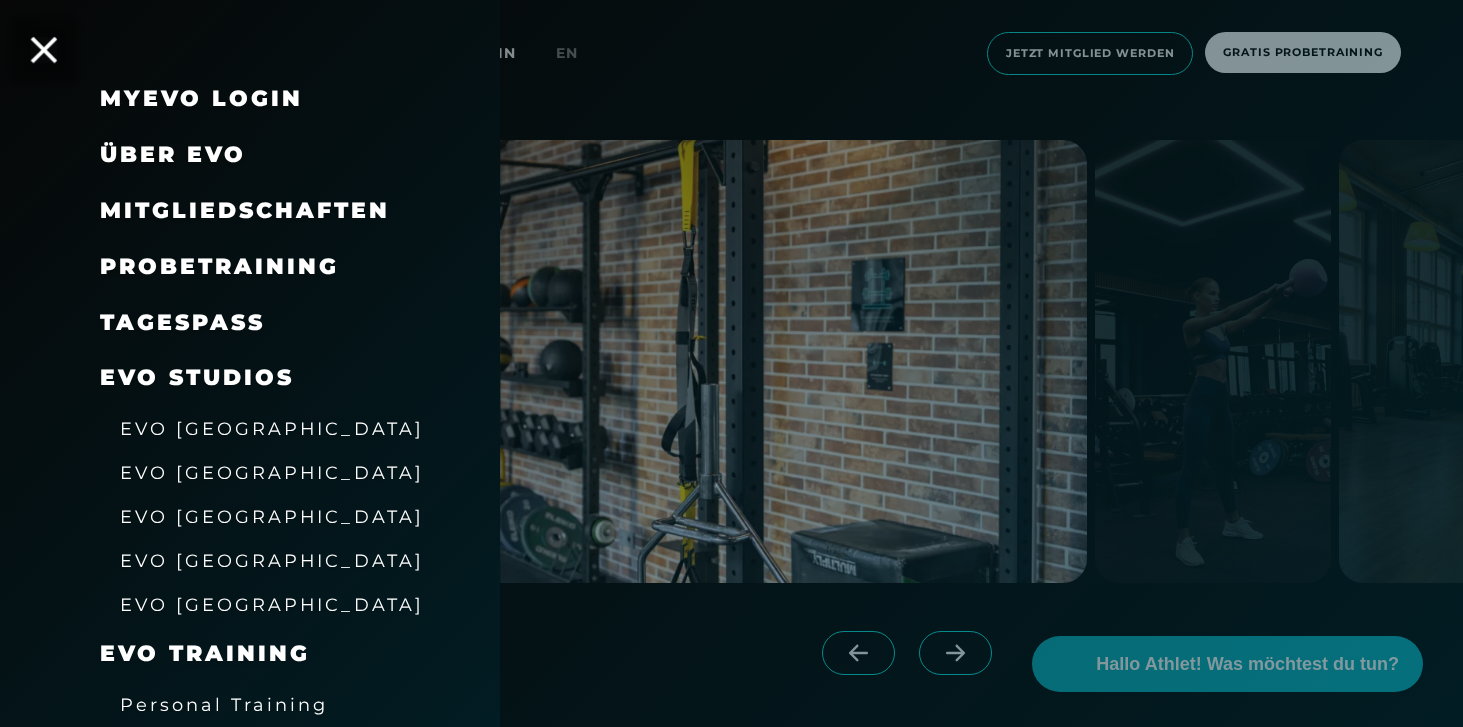 click 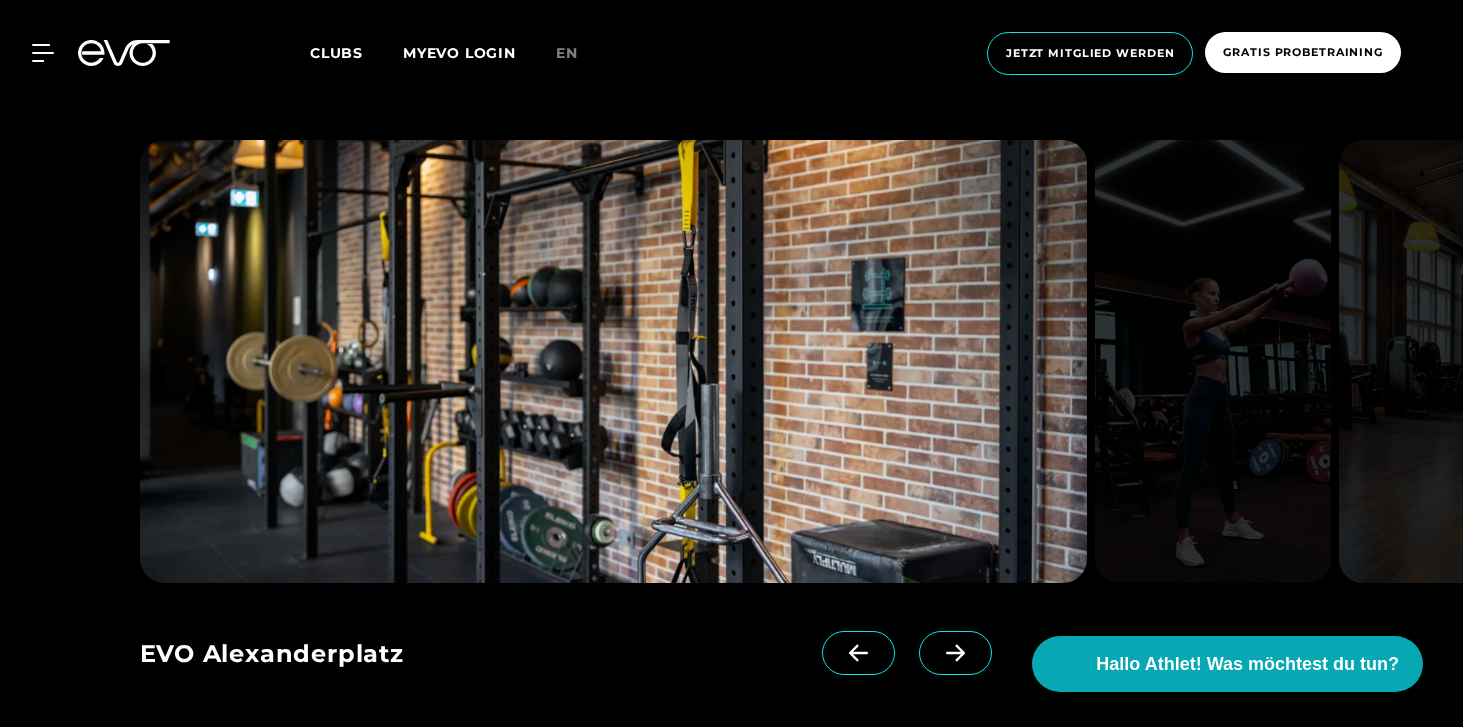 click 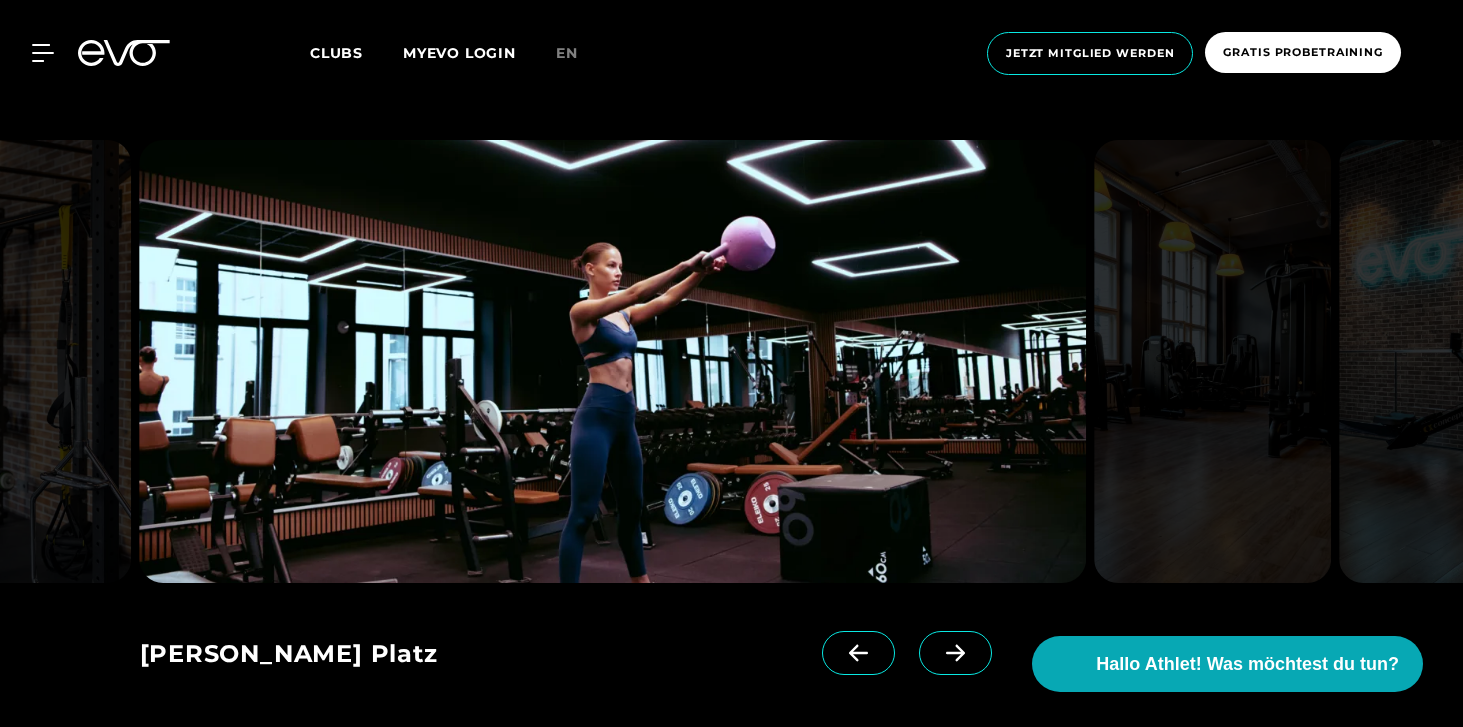 click 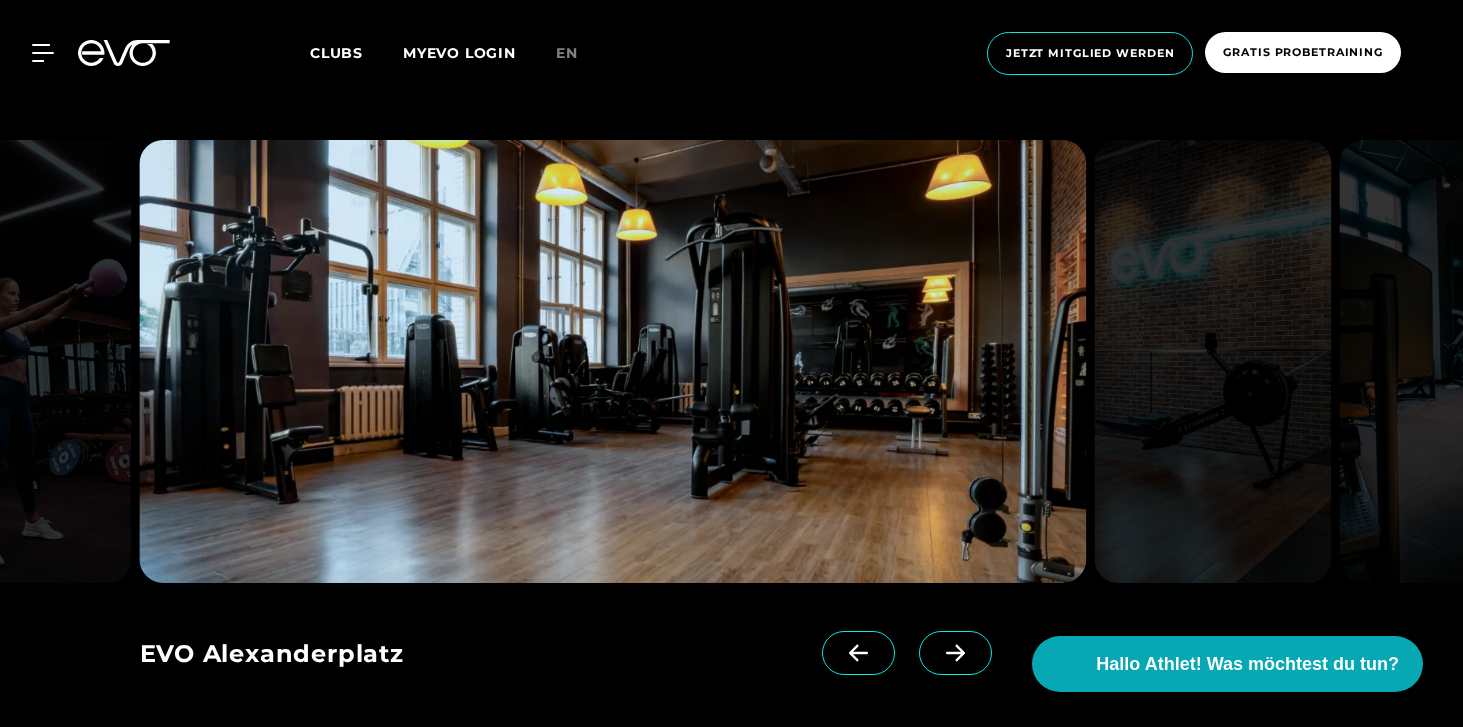 click 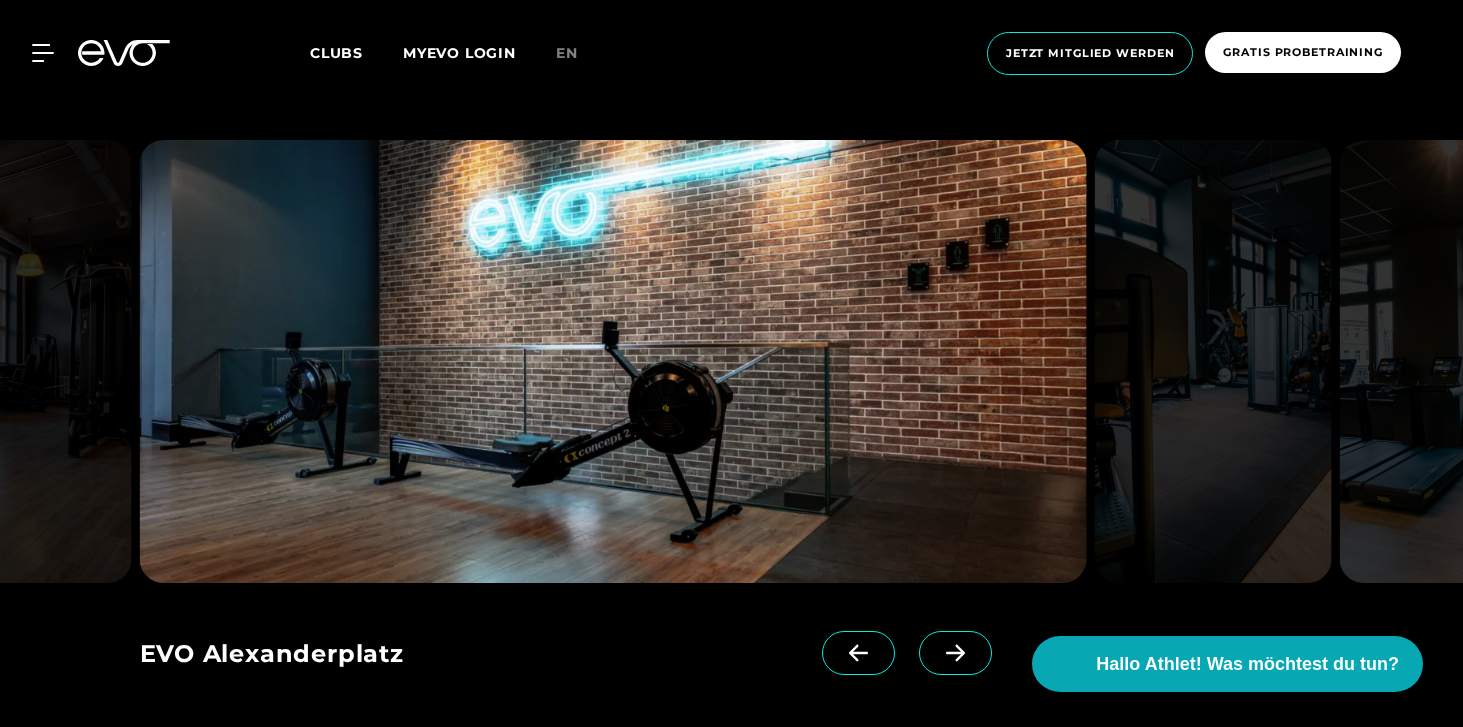 click 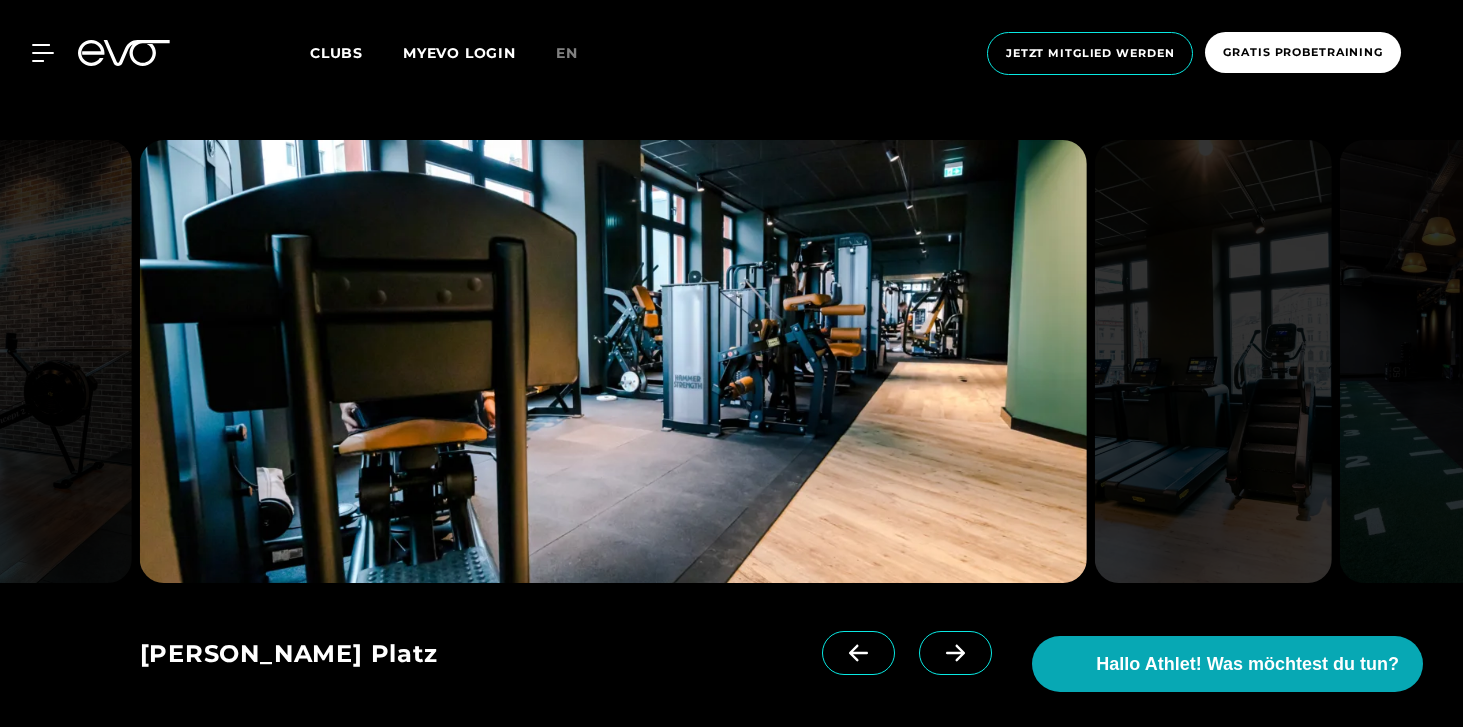 click 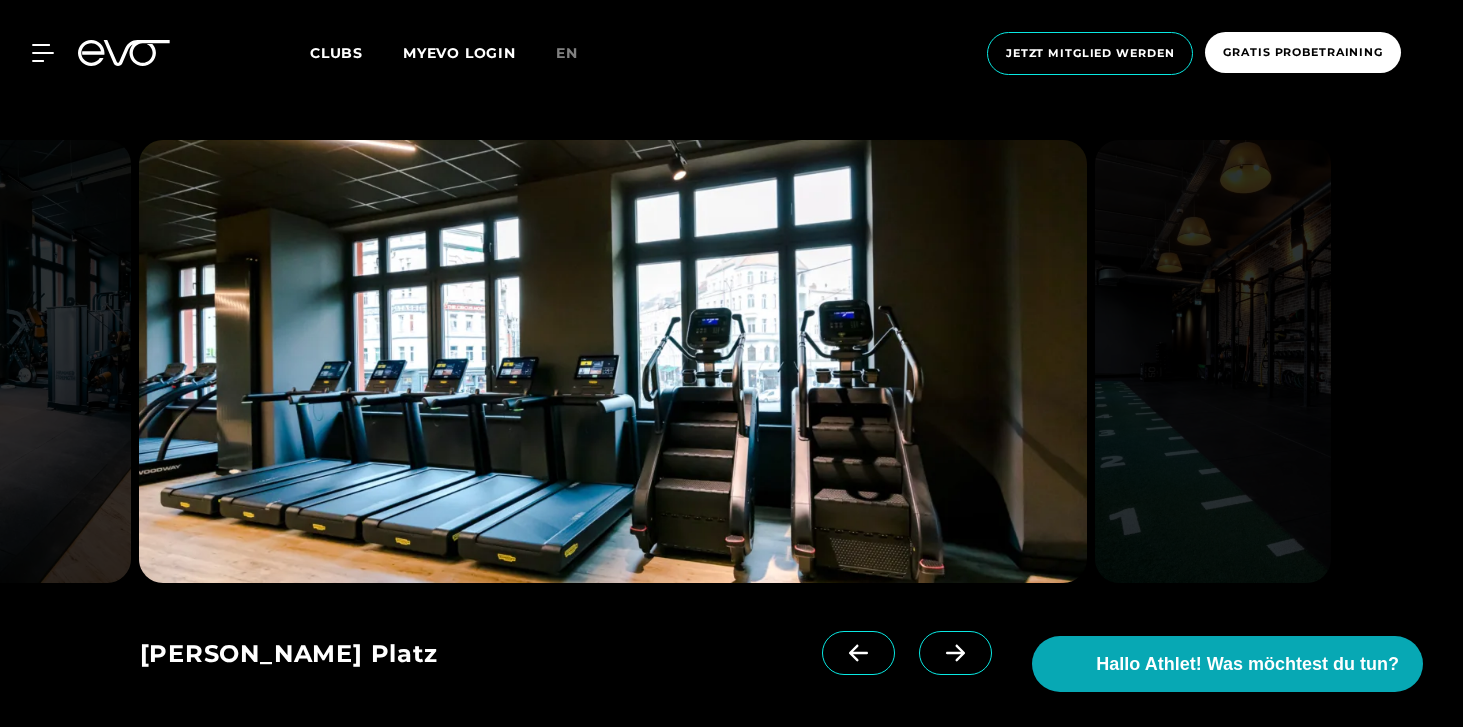 click 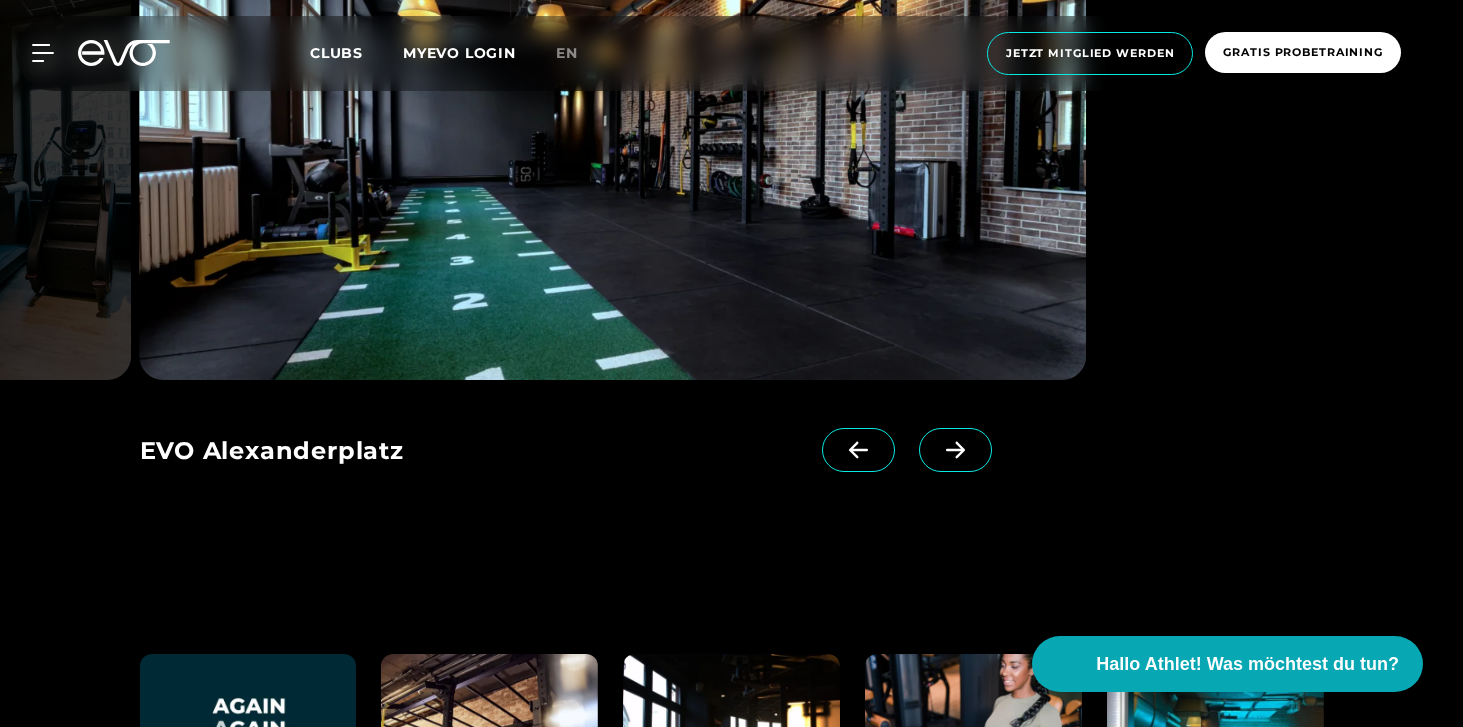 scroll, scrollTop: 4711, scrollLeft: 0, axis: vertical 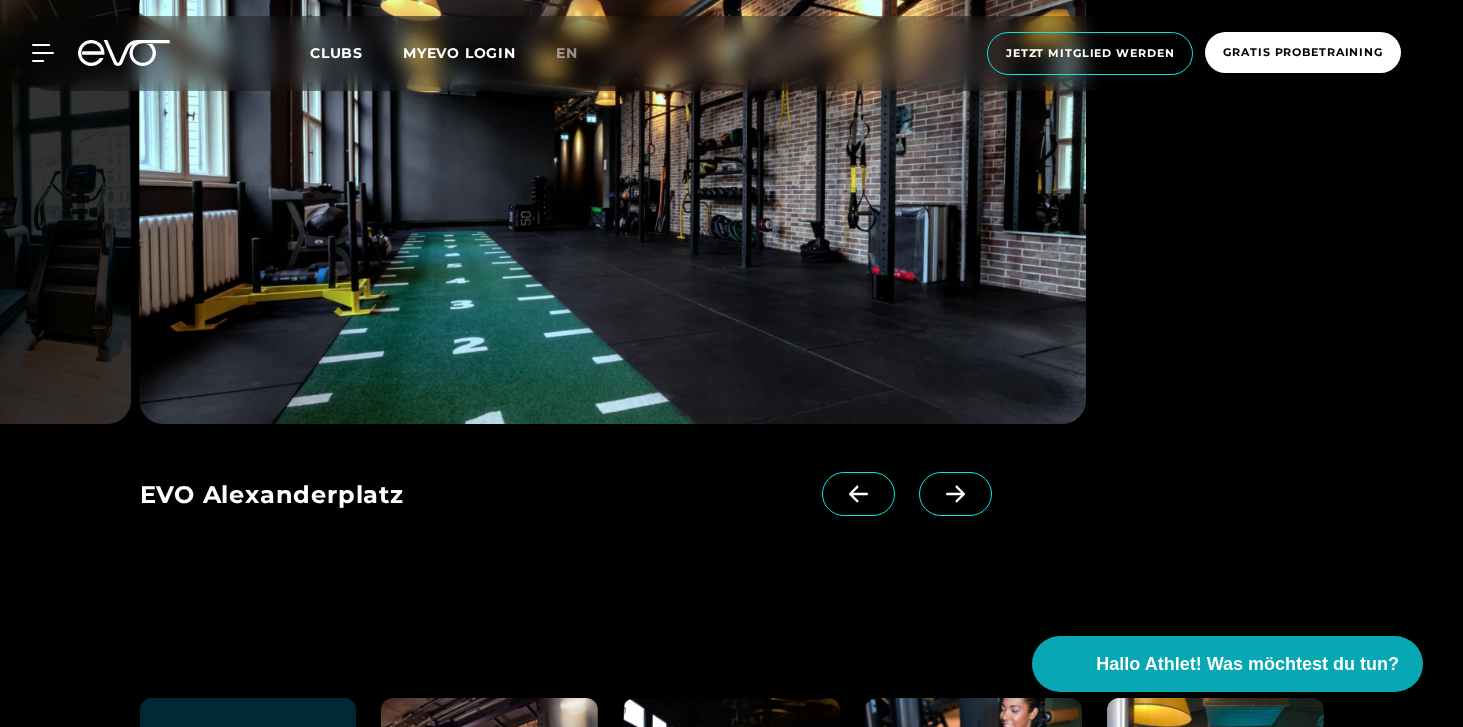 click 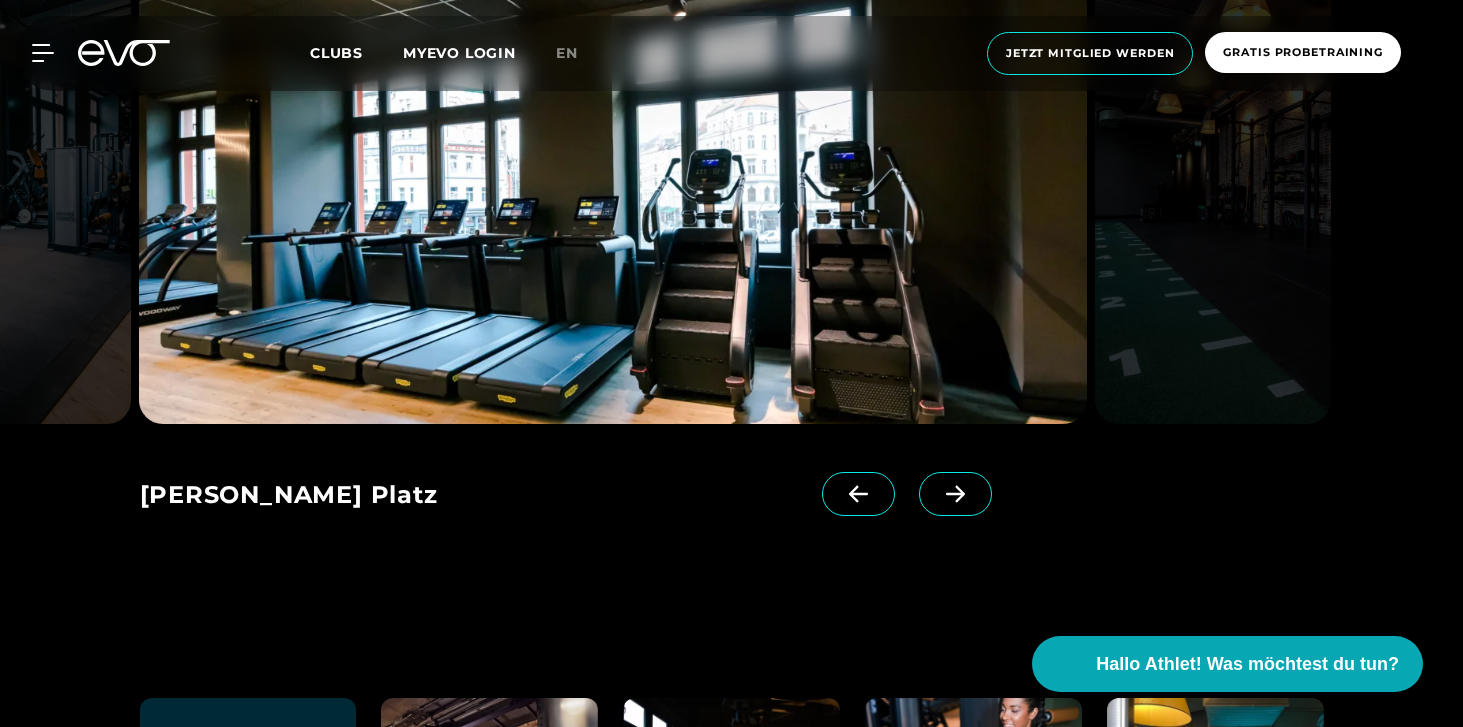 click 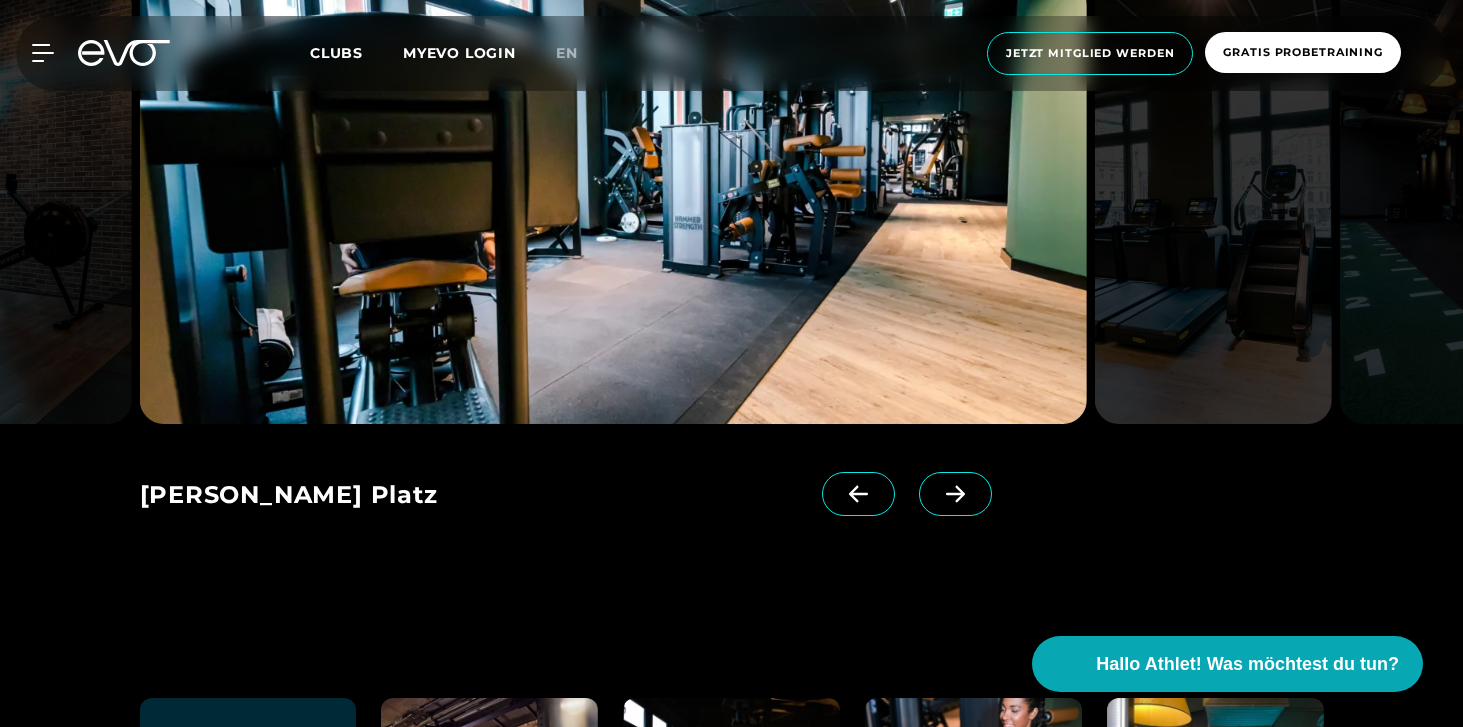 click 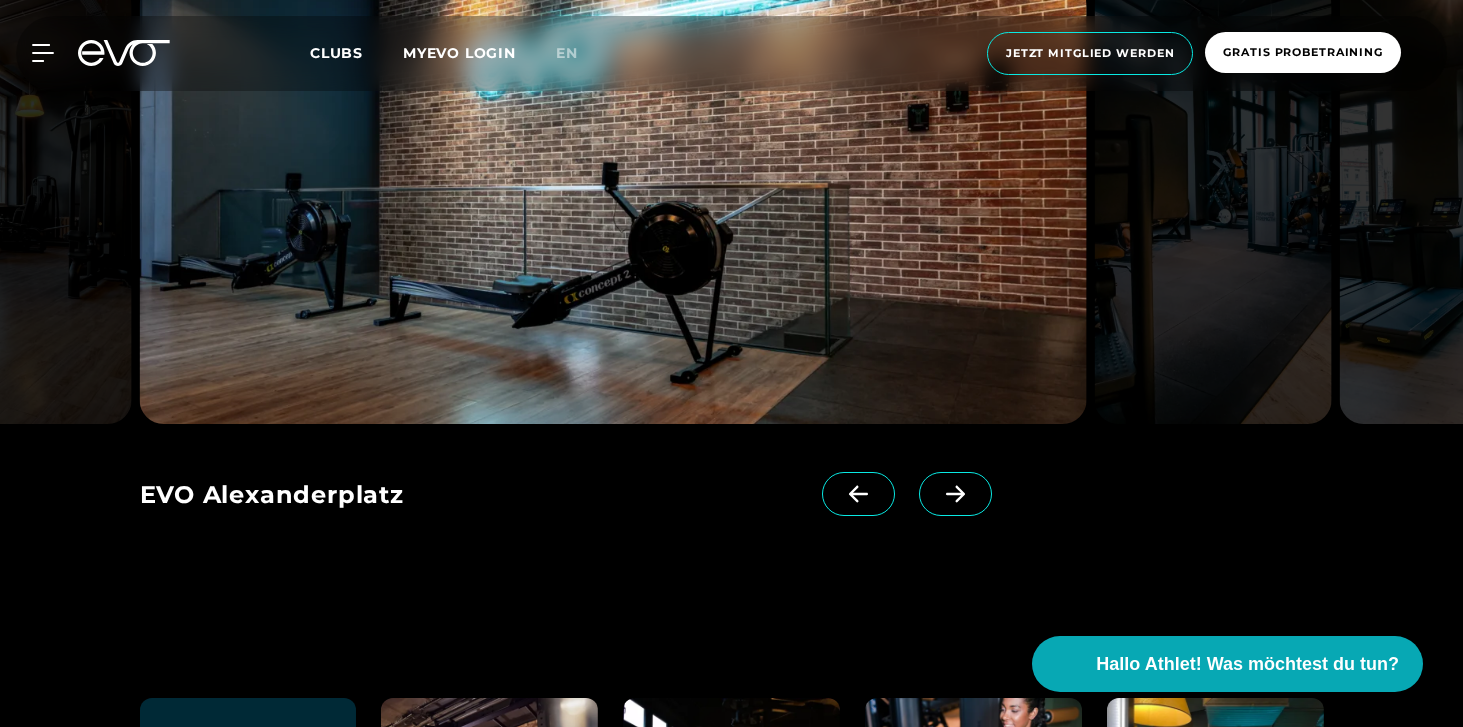 click 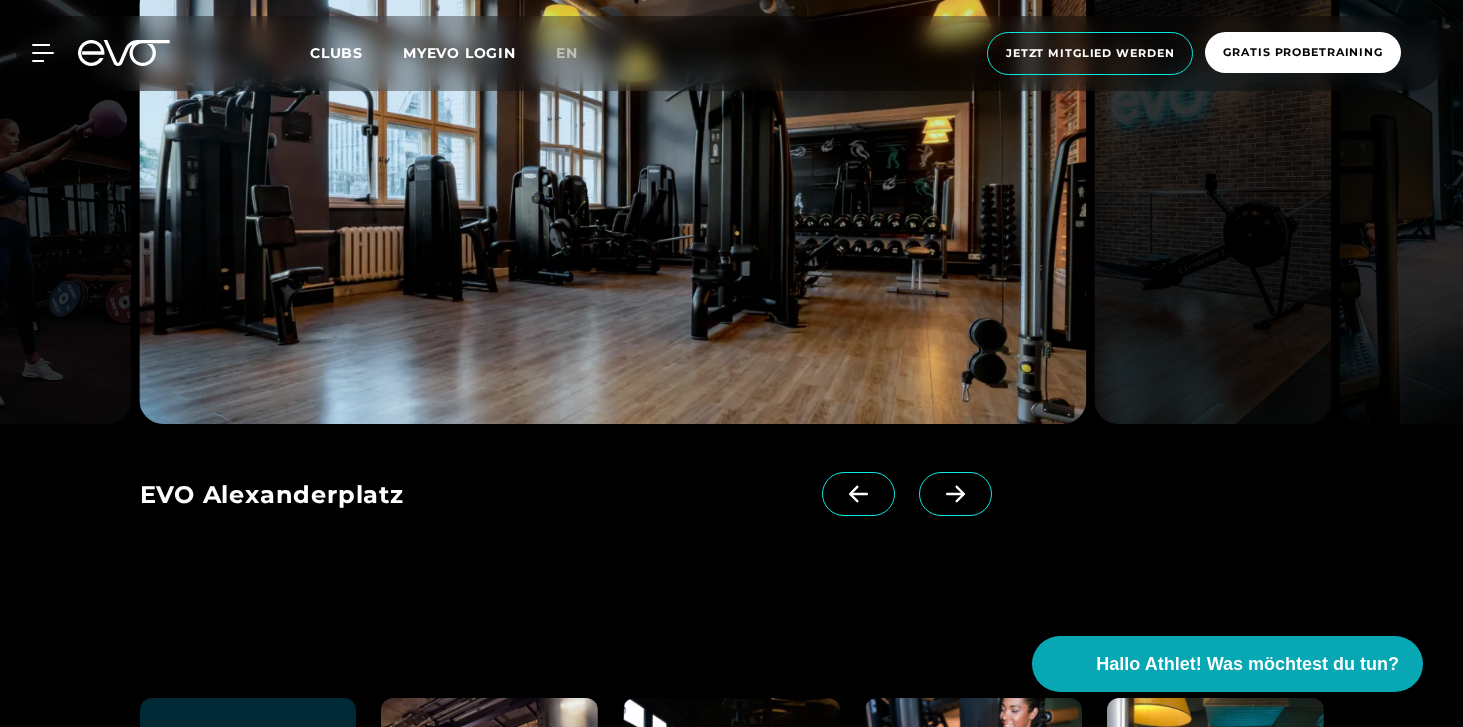 click 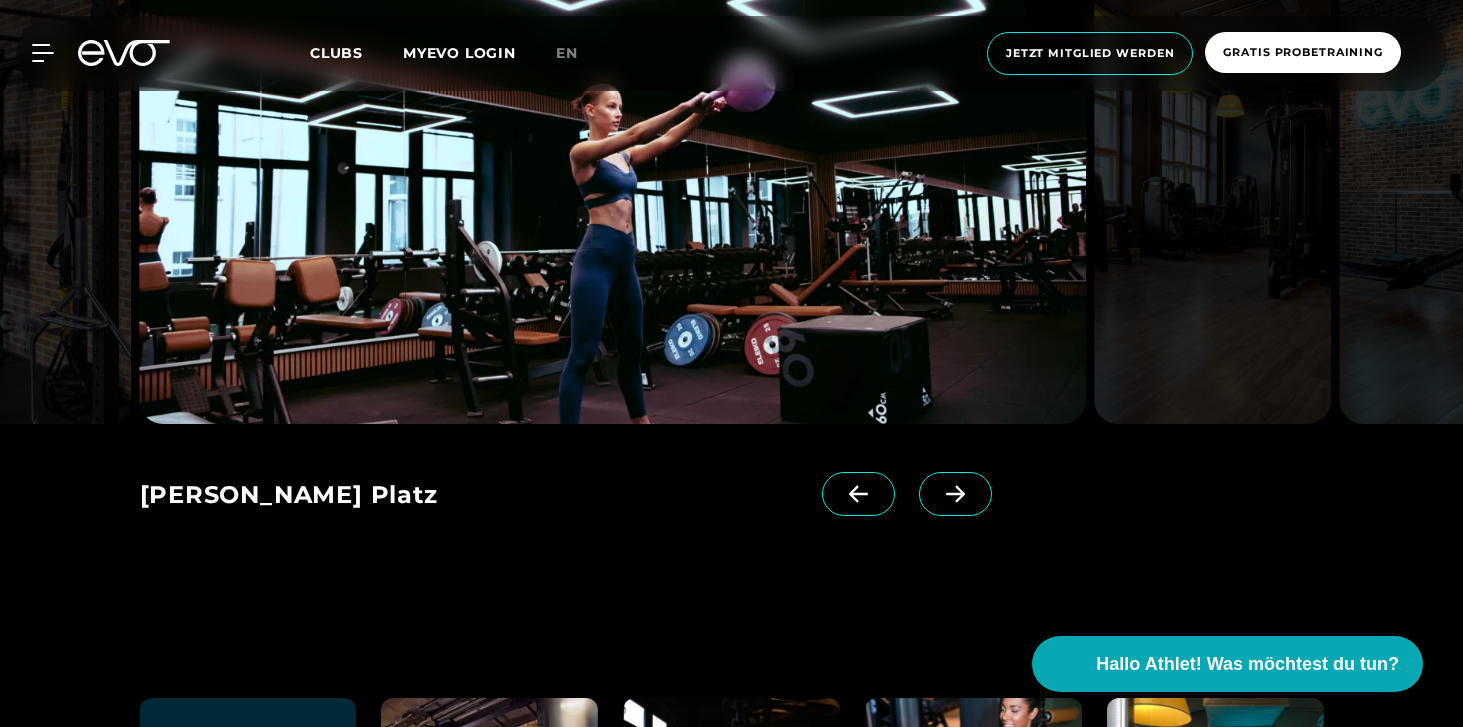 click 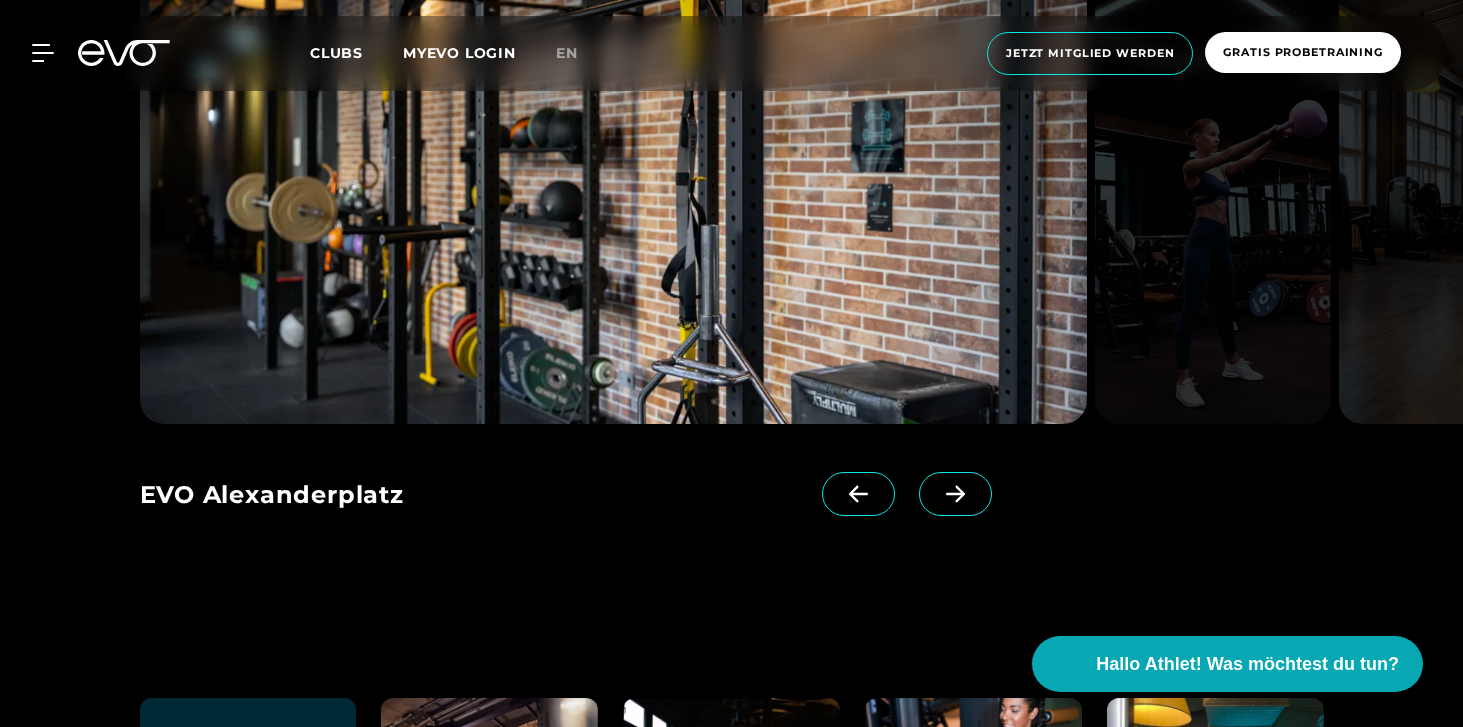click 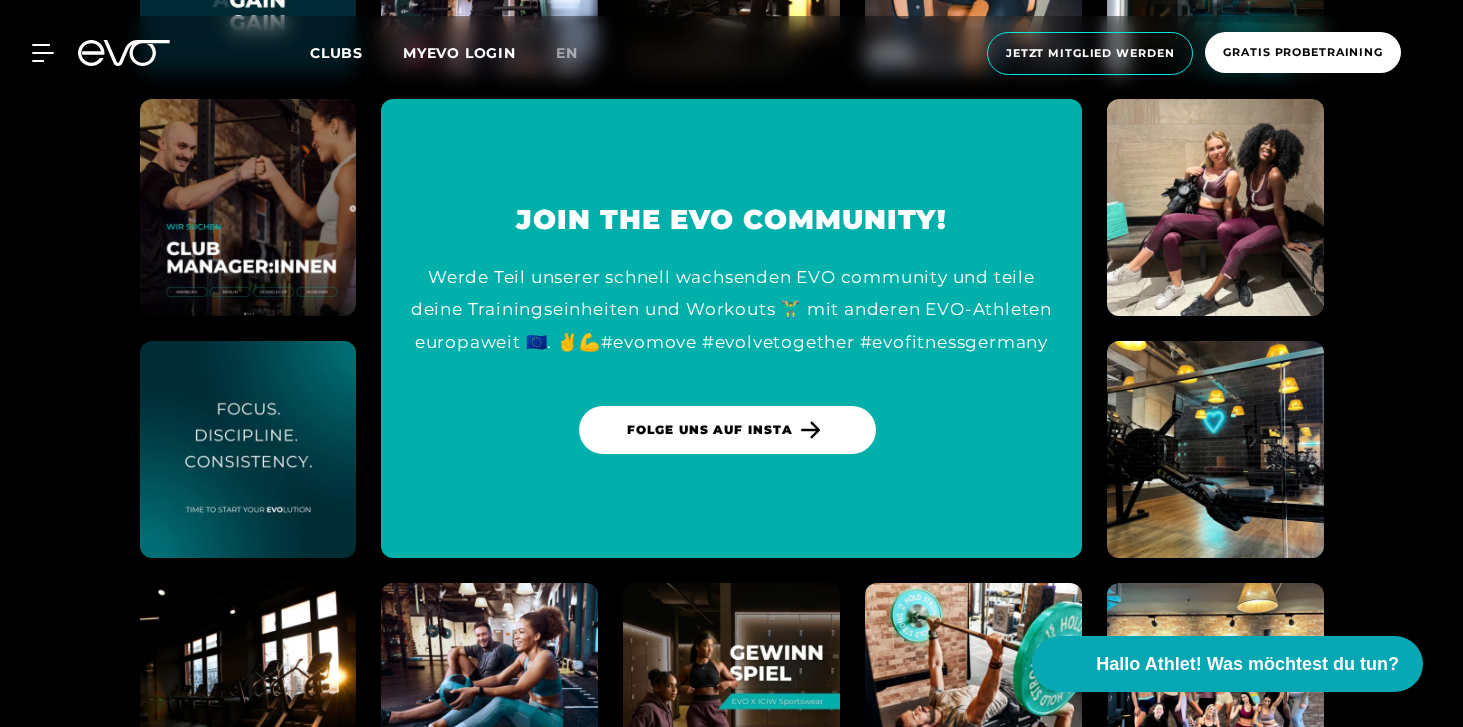 scroll, scrollTop: 5923, scrollLeft: 0, axis: vertical 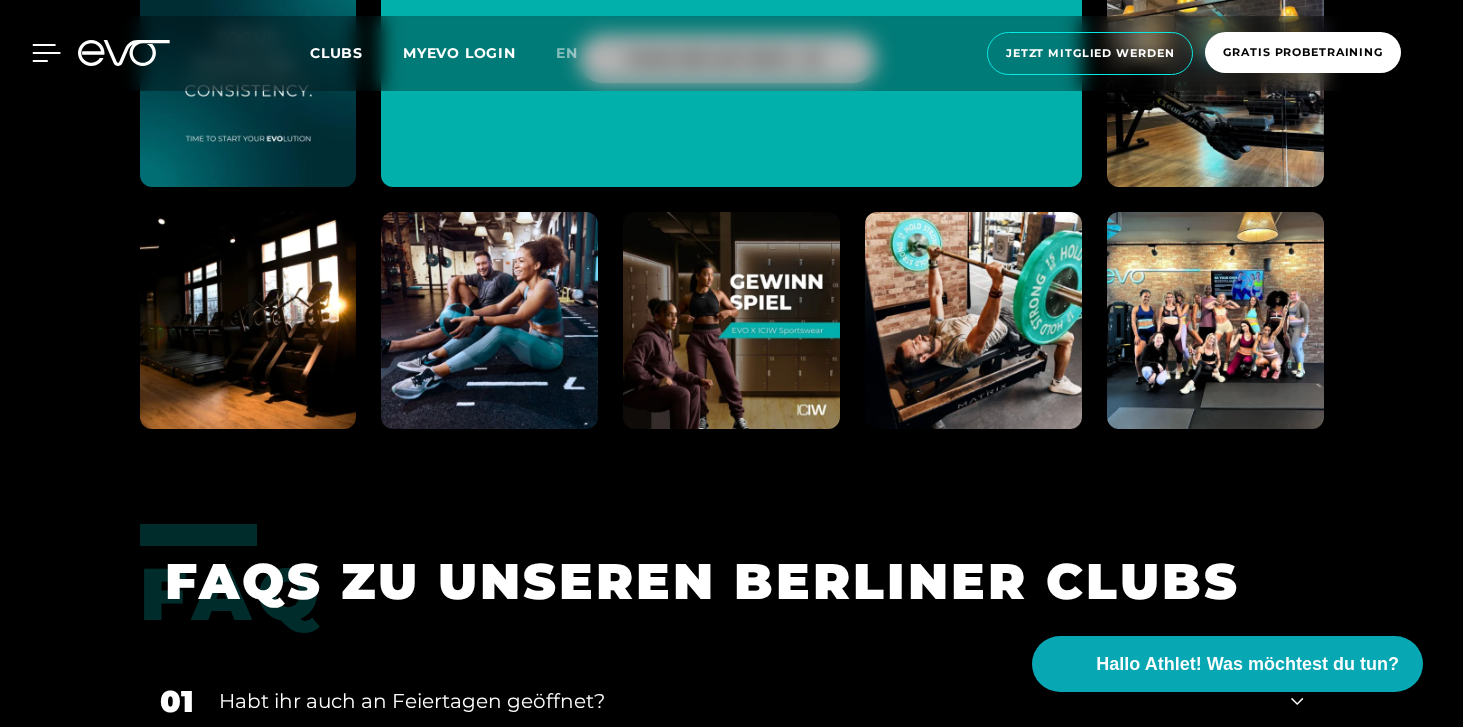 click 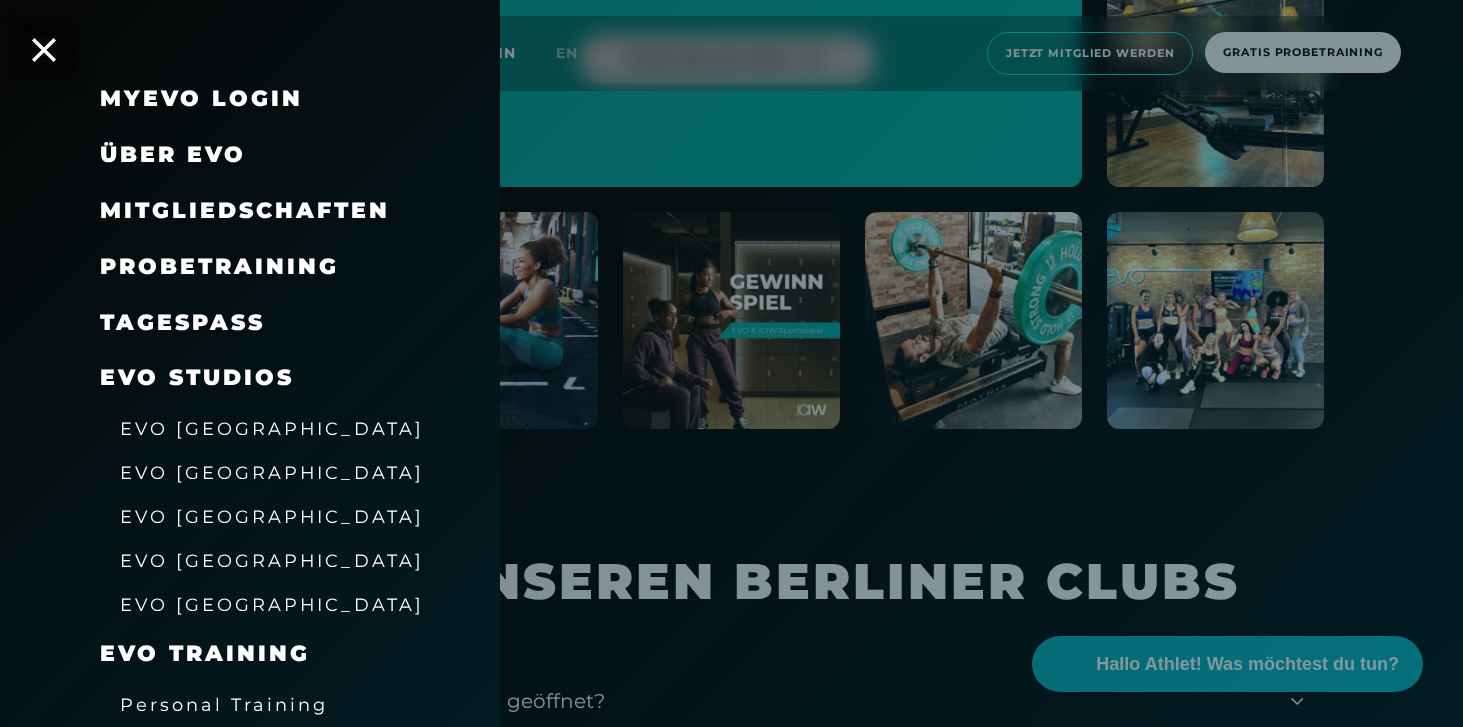click on "EVO [GEOGRAPHIC_DATA]" at bounding box center [272, 516] 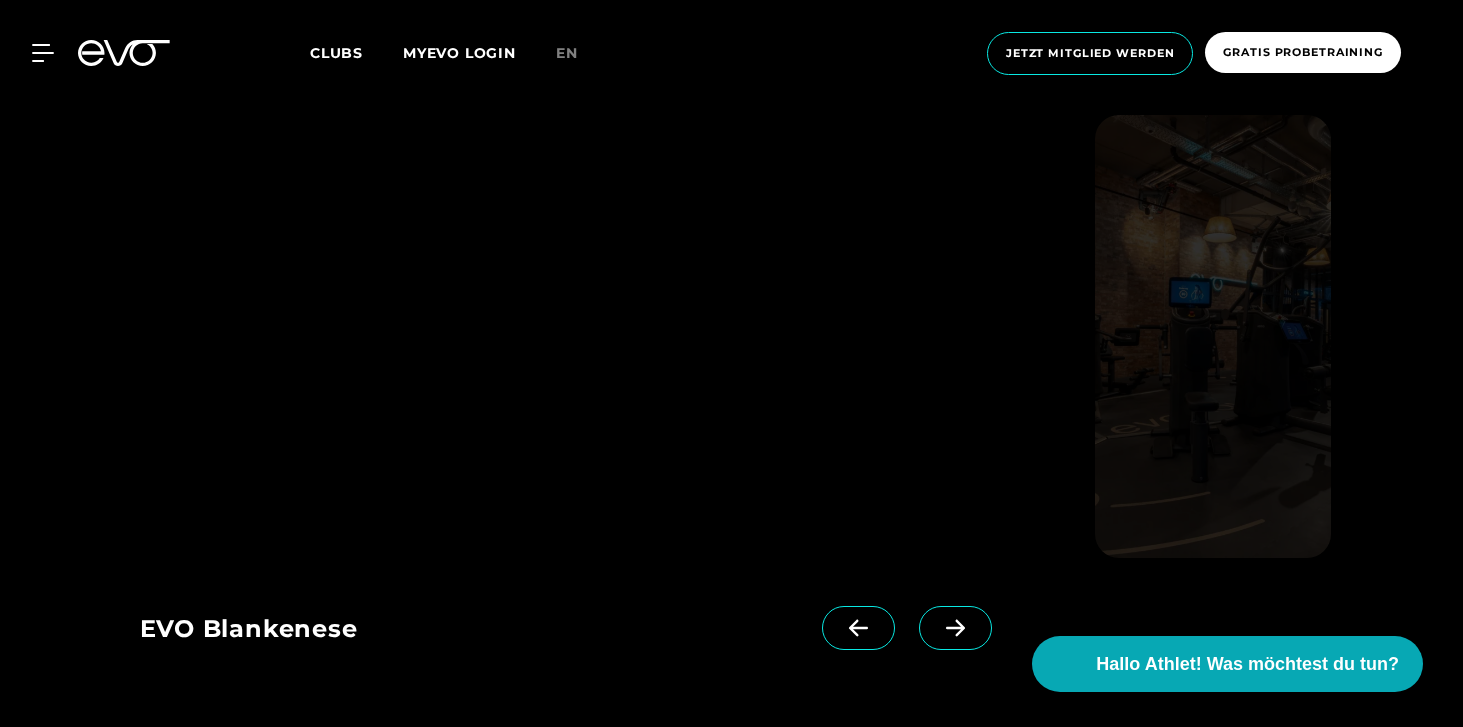 scroll, scrollTop: 2556, scrollLeft: 0, axis: vertical 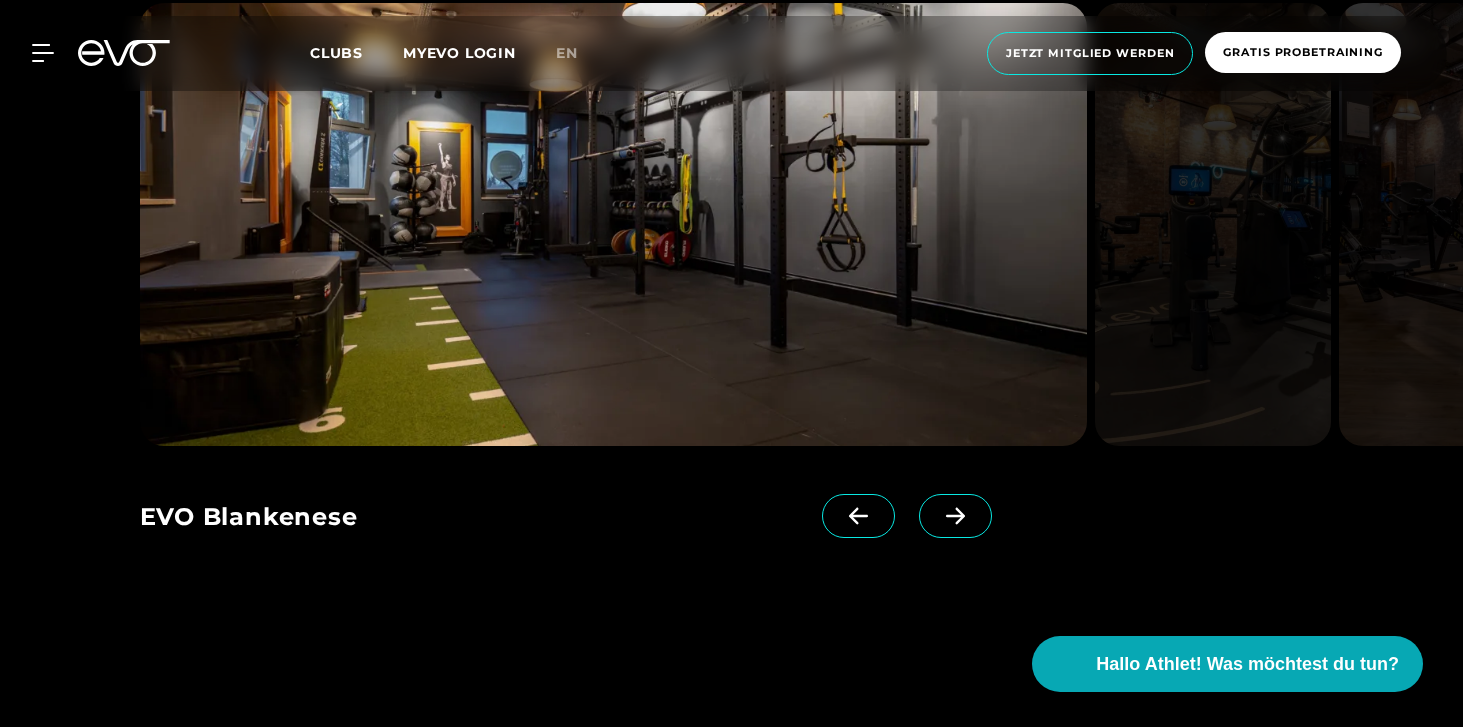 click 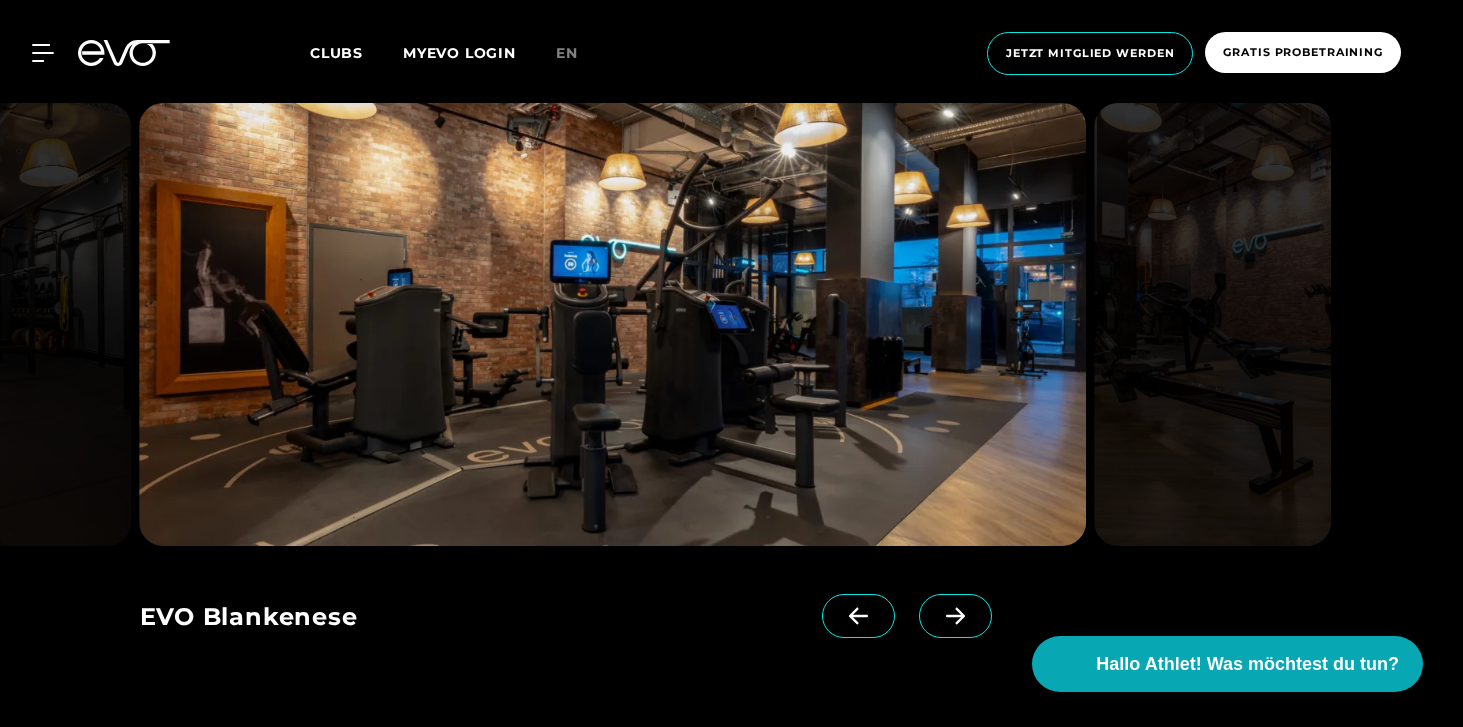 scroll, scrollTop: 2457, scrollLeft: 0, axis: vertical 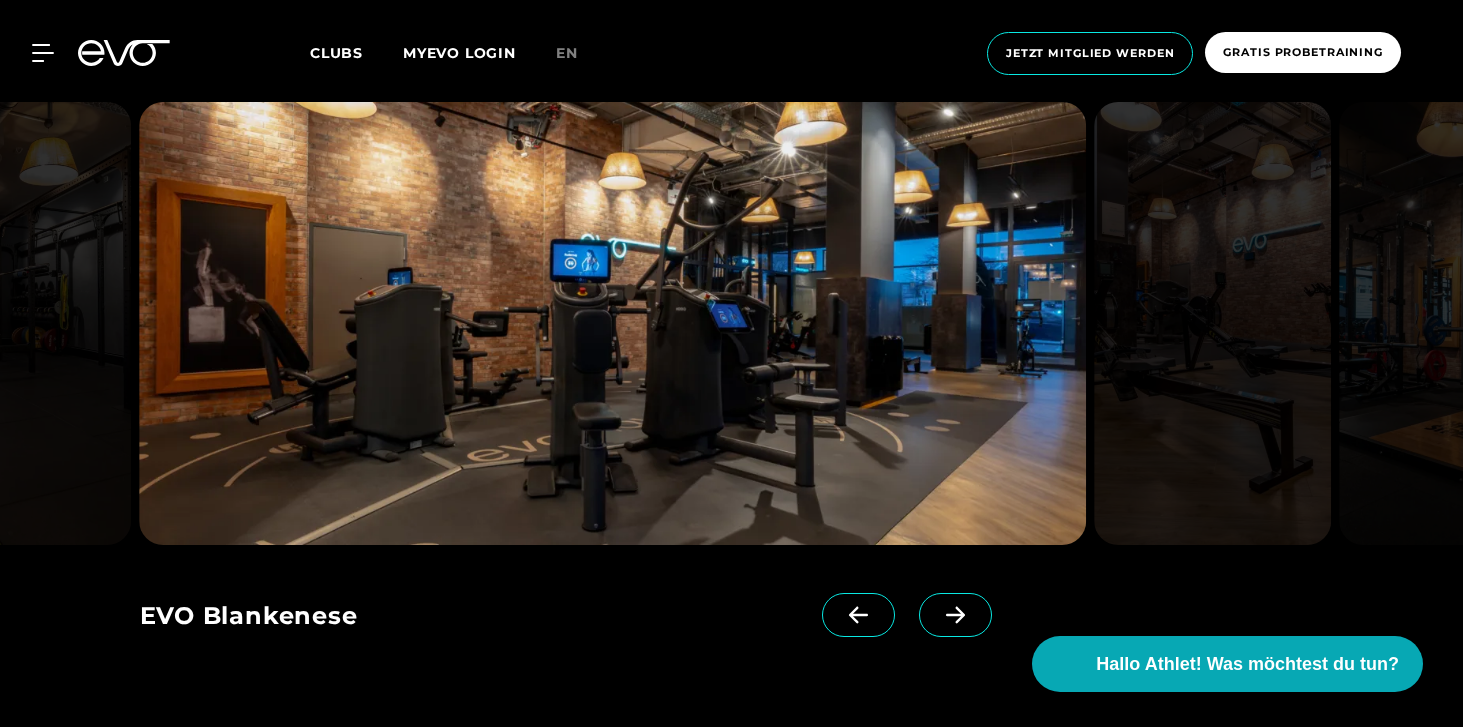 click 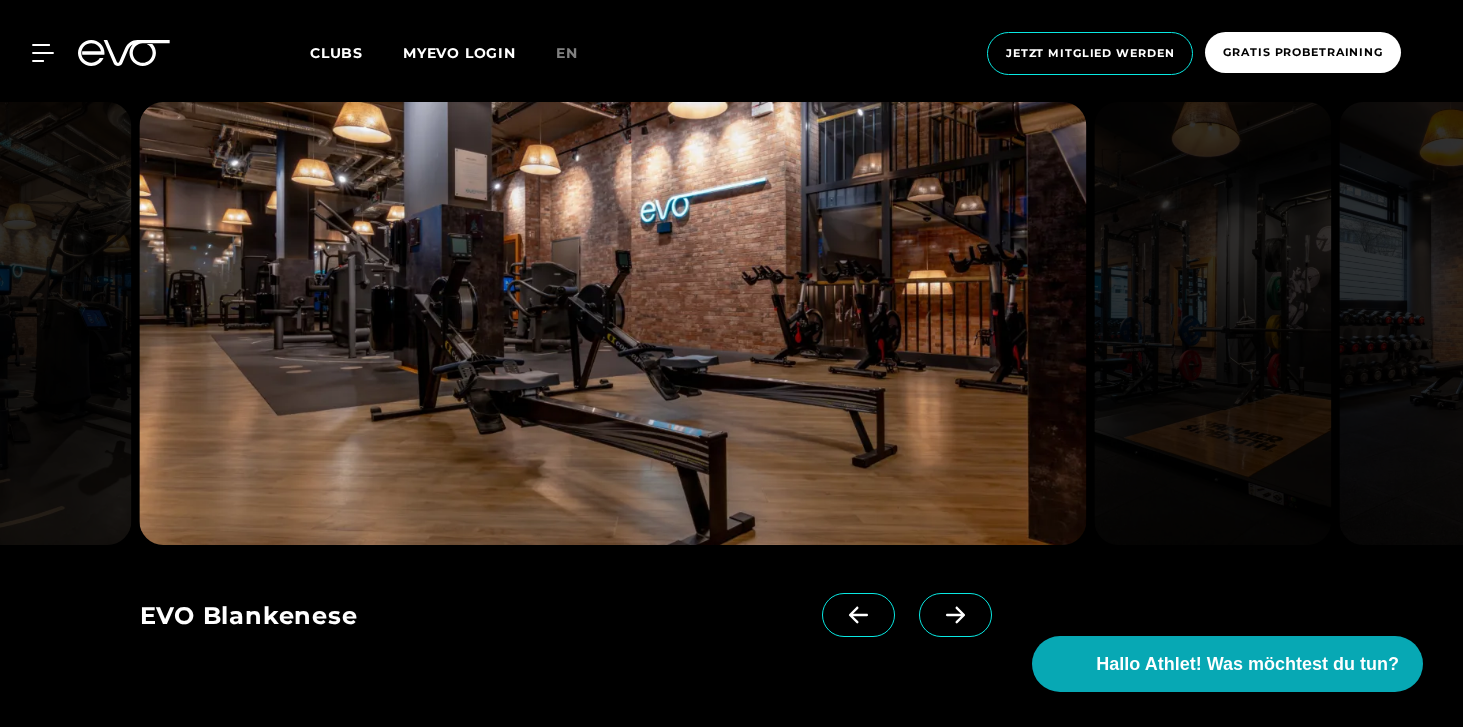 click 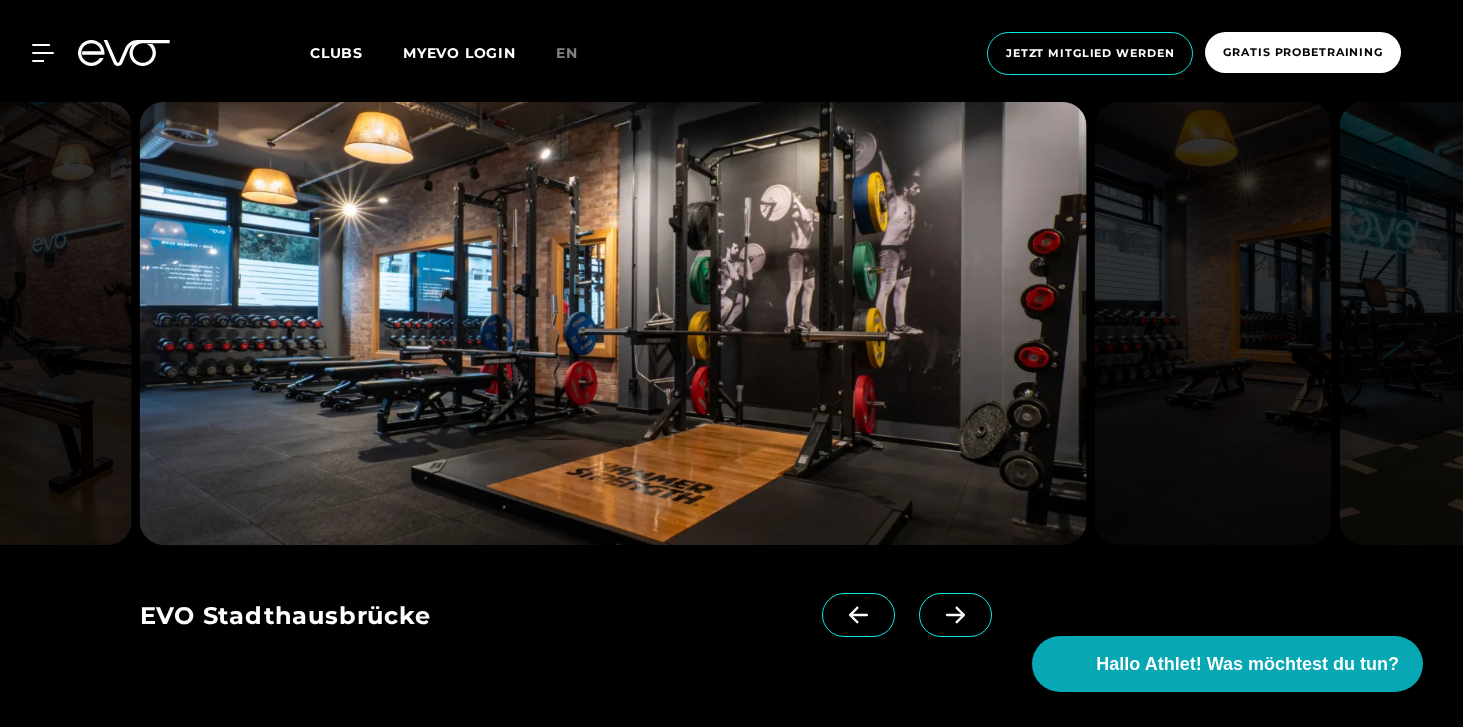 click 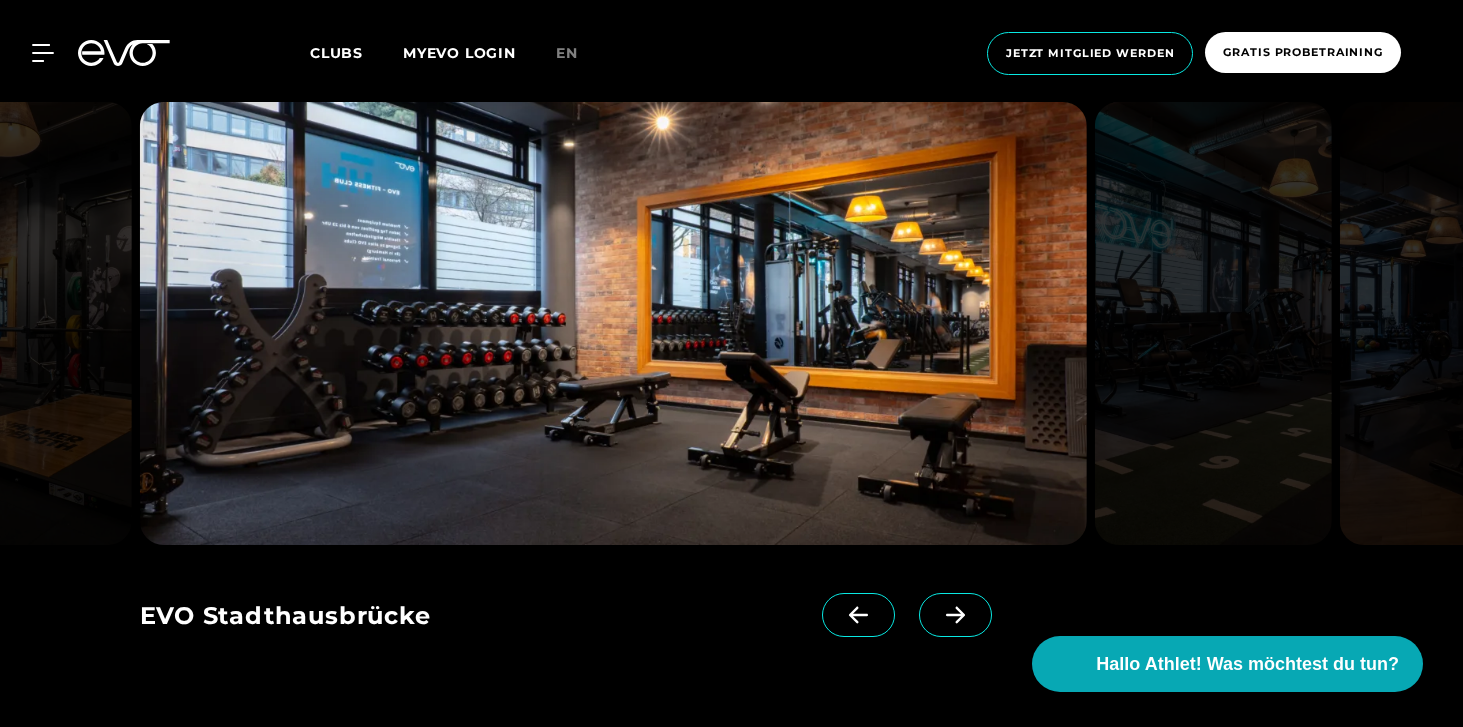 click 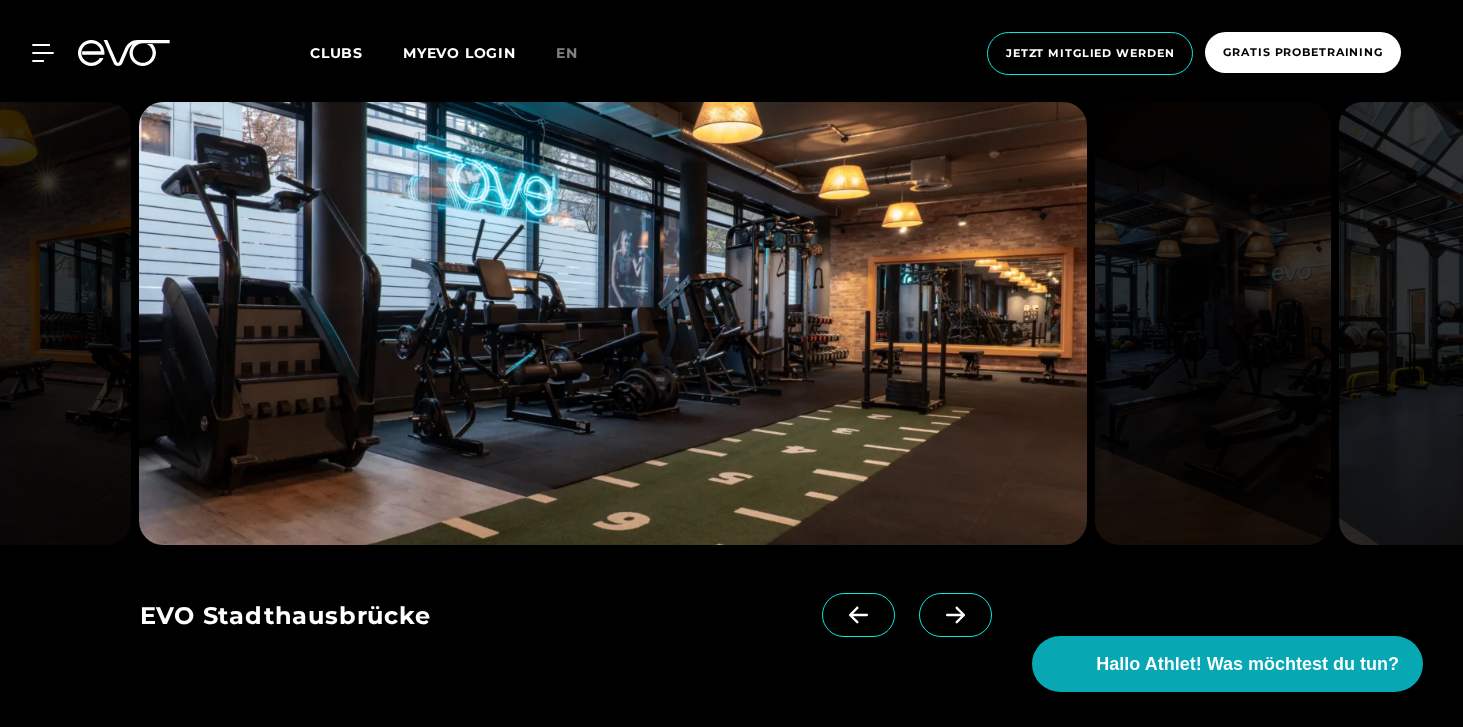 click 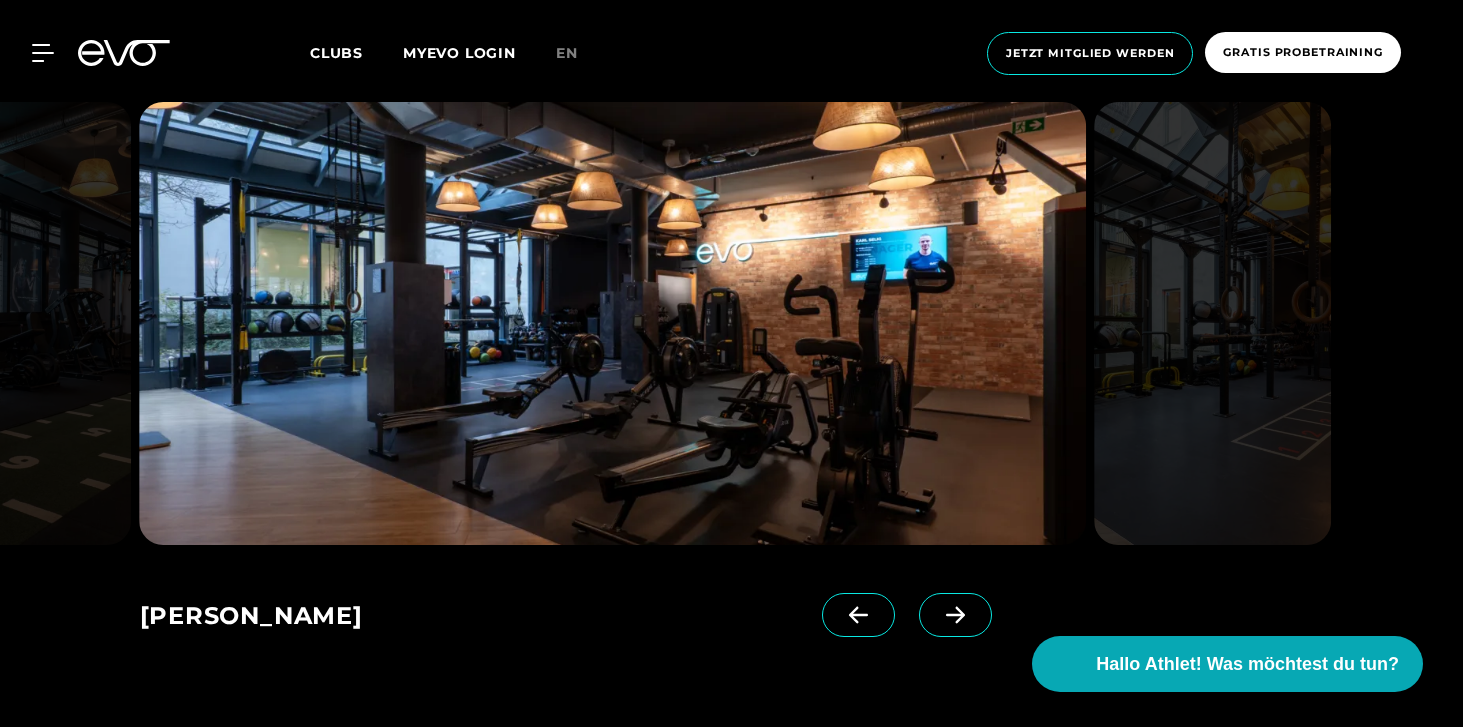 click at bounding box center [955, 615] 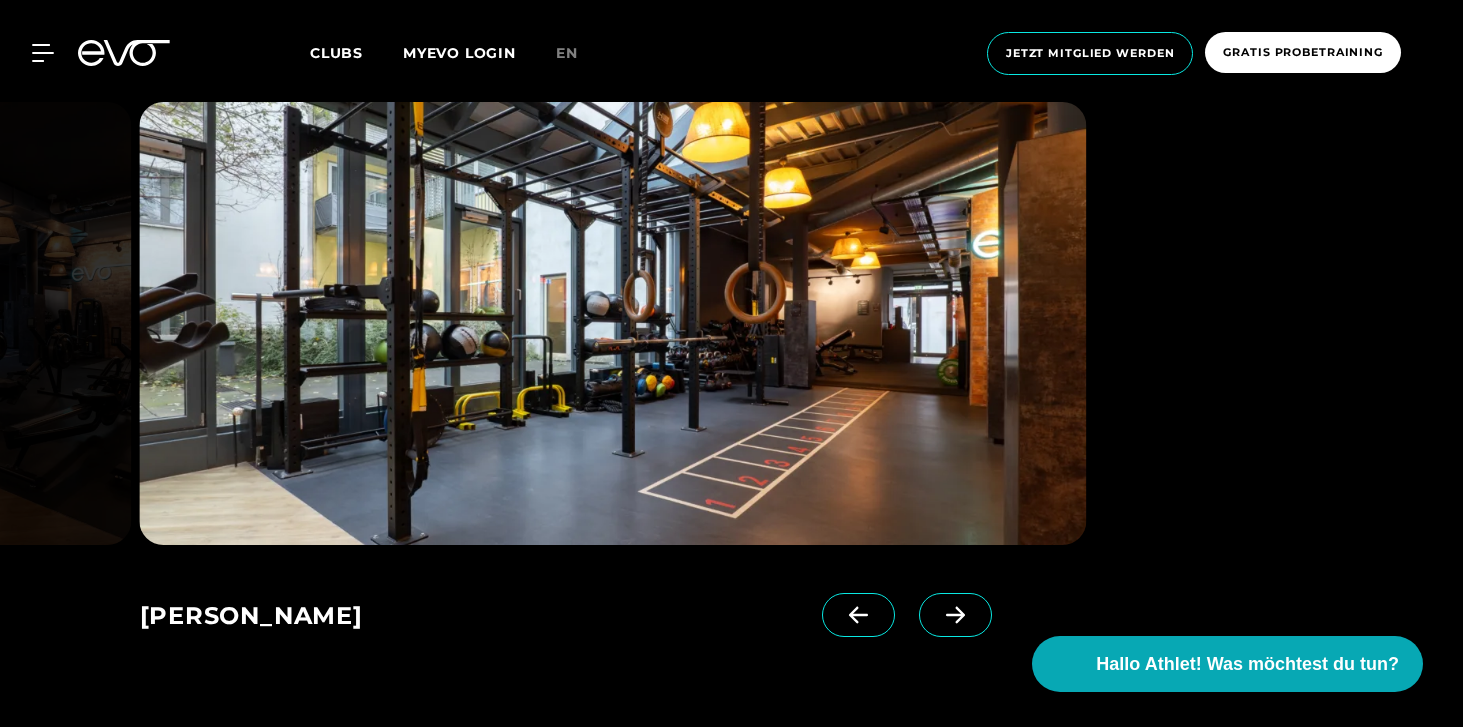 click at bounding box center (955, 615) 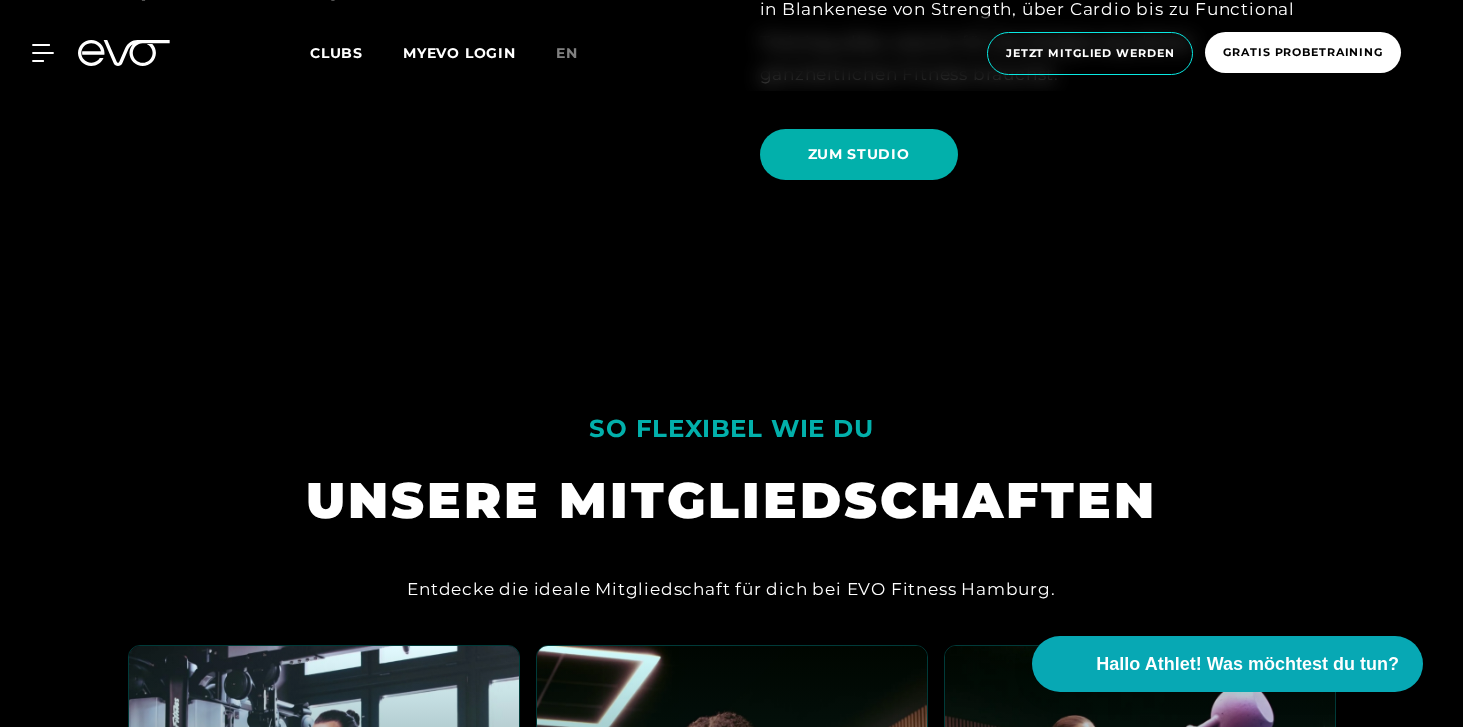 scroll, scrollTop: 3634, scrollLeft: 0, axis: vertical 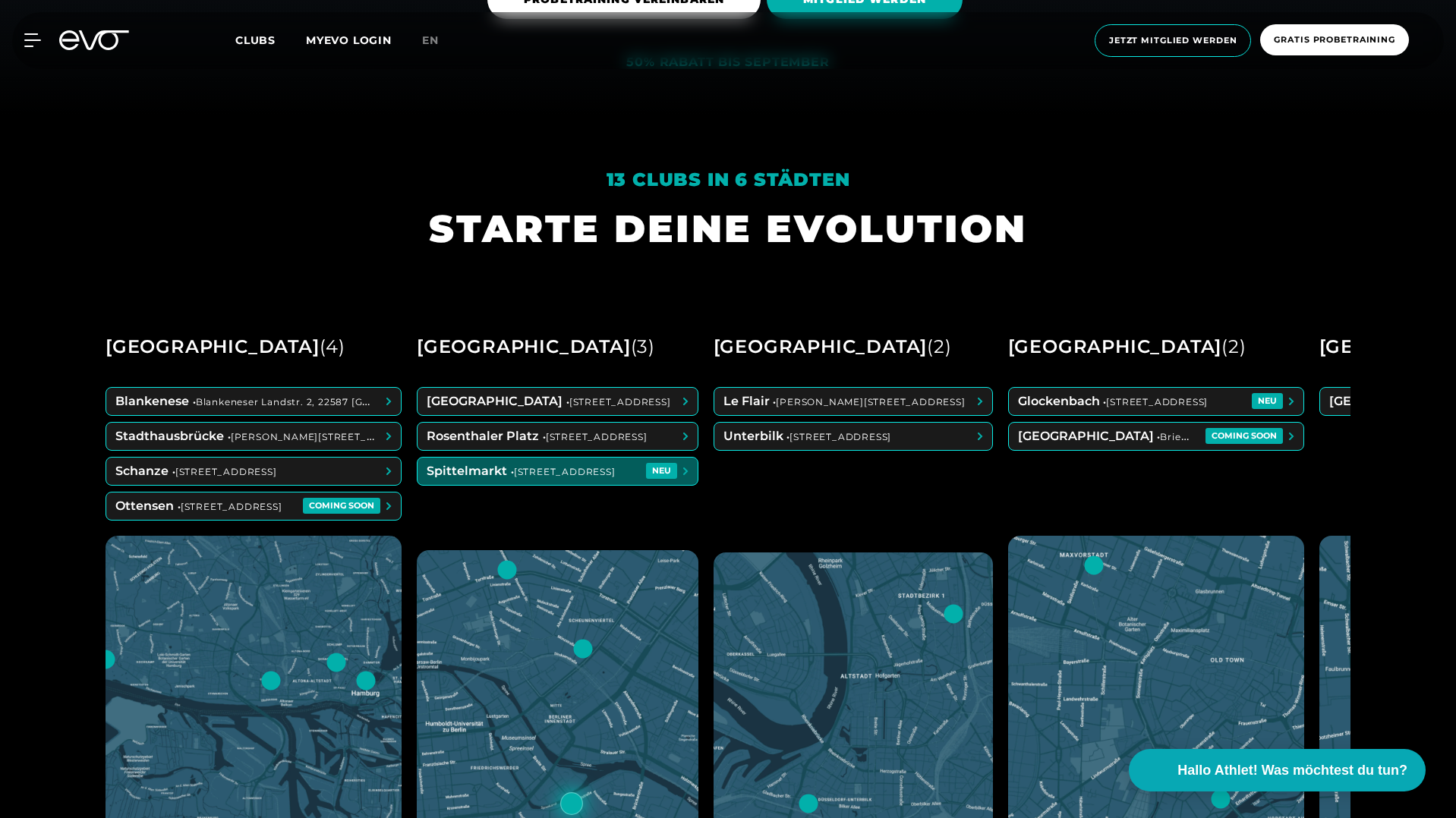 click at bounding box center (557, 471) 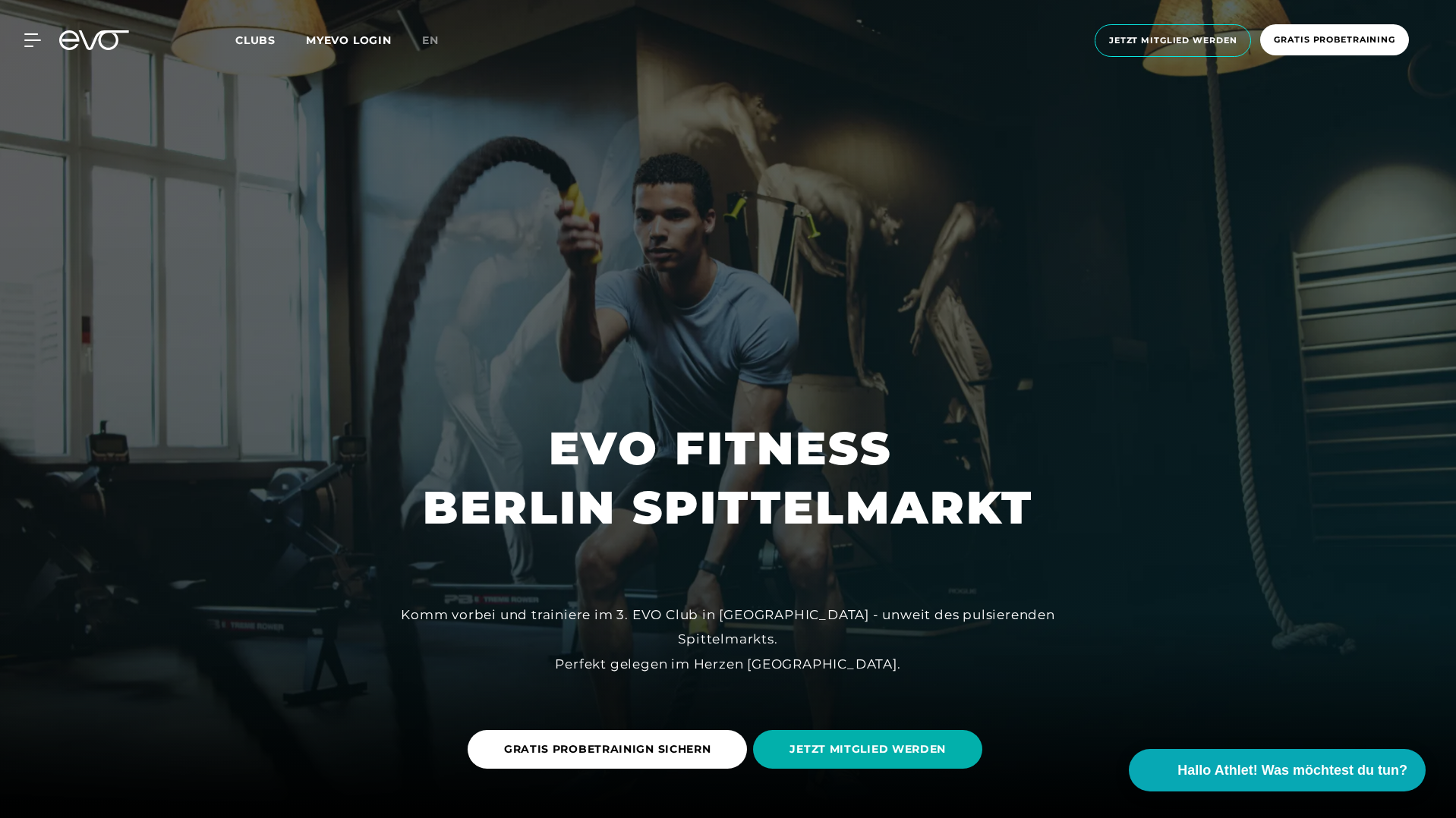 scroll, scrollTop: 247, scrollLeft: 0, axis: vertical 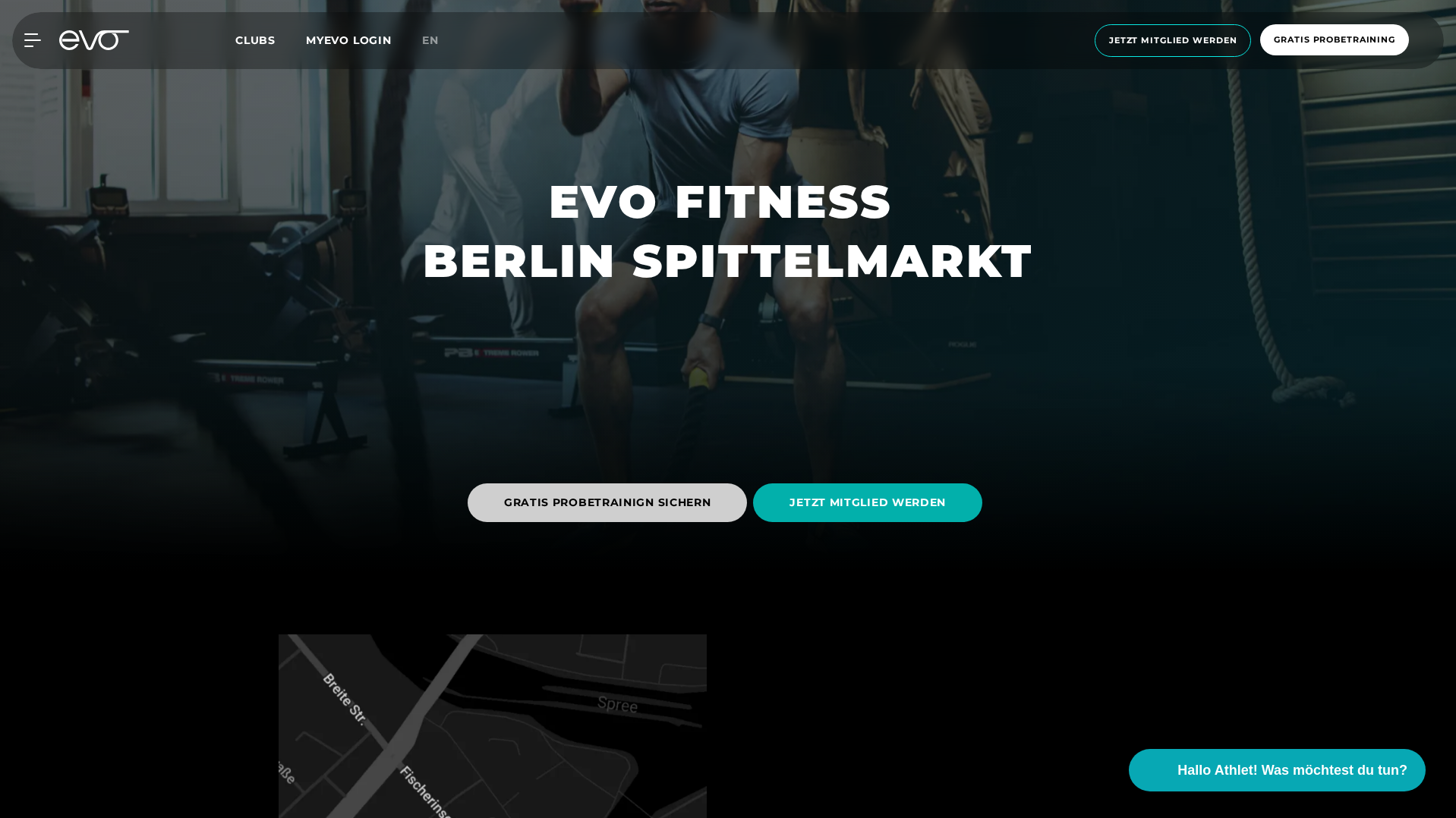 click on "GRATIS PROBETRAINIGN SICHERN" at bounding box center (607, 502) 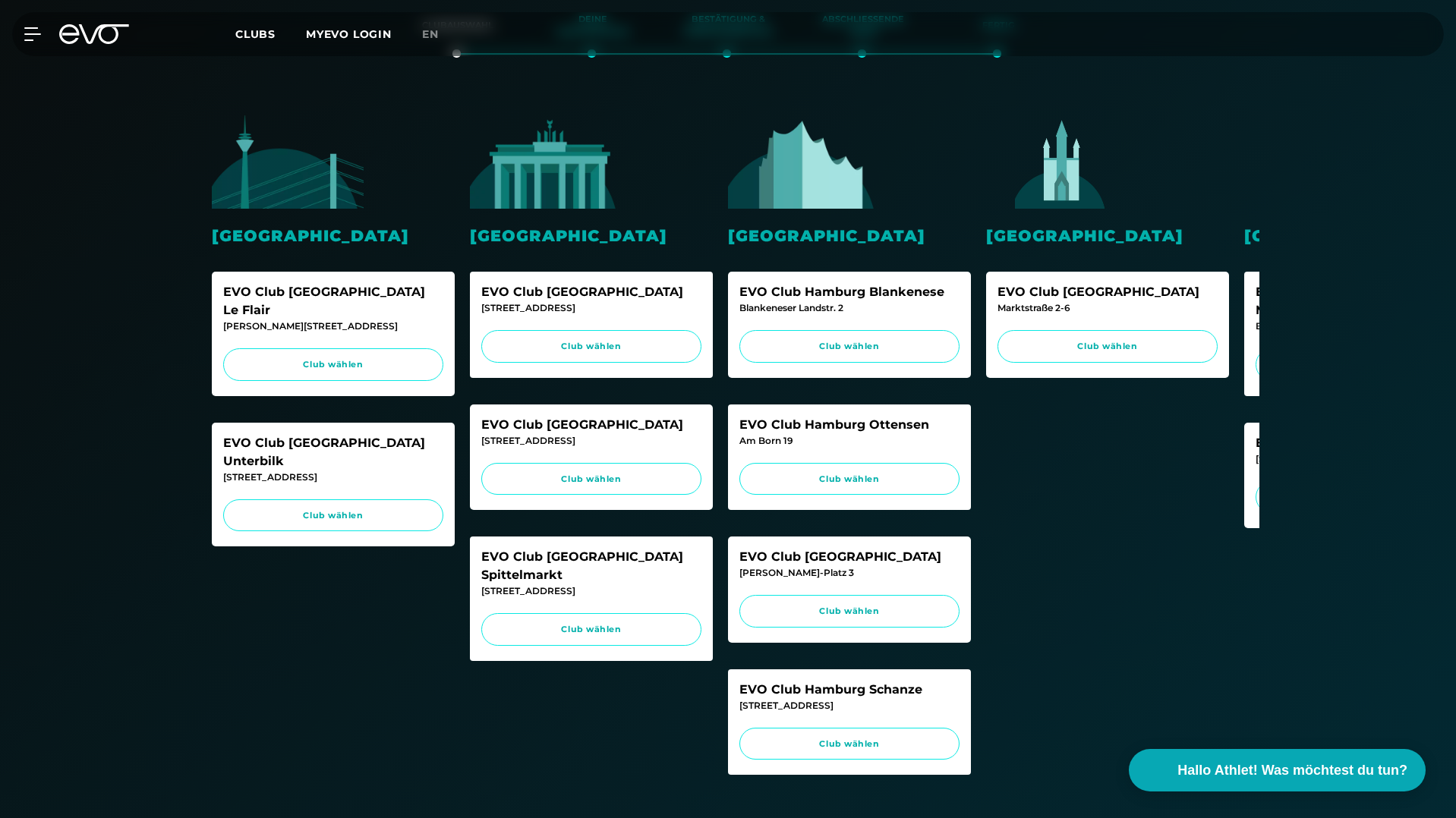 scroll, scrollTop: 363, scrollLeft: 0, axis: vertical 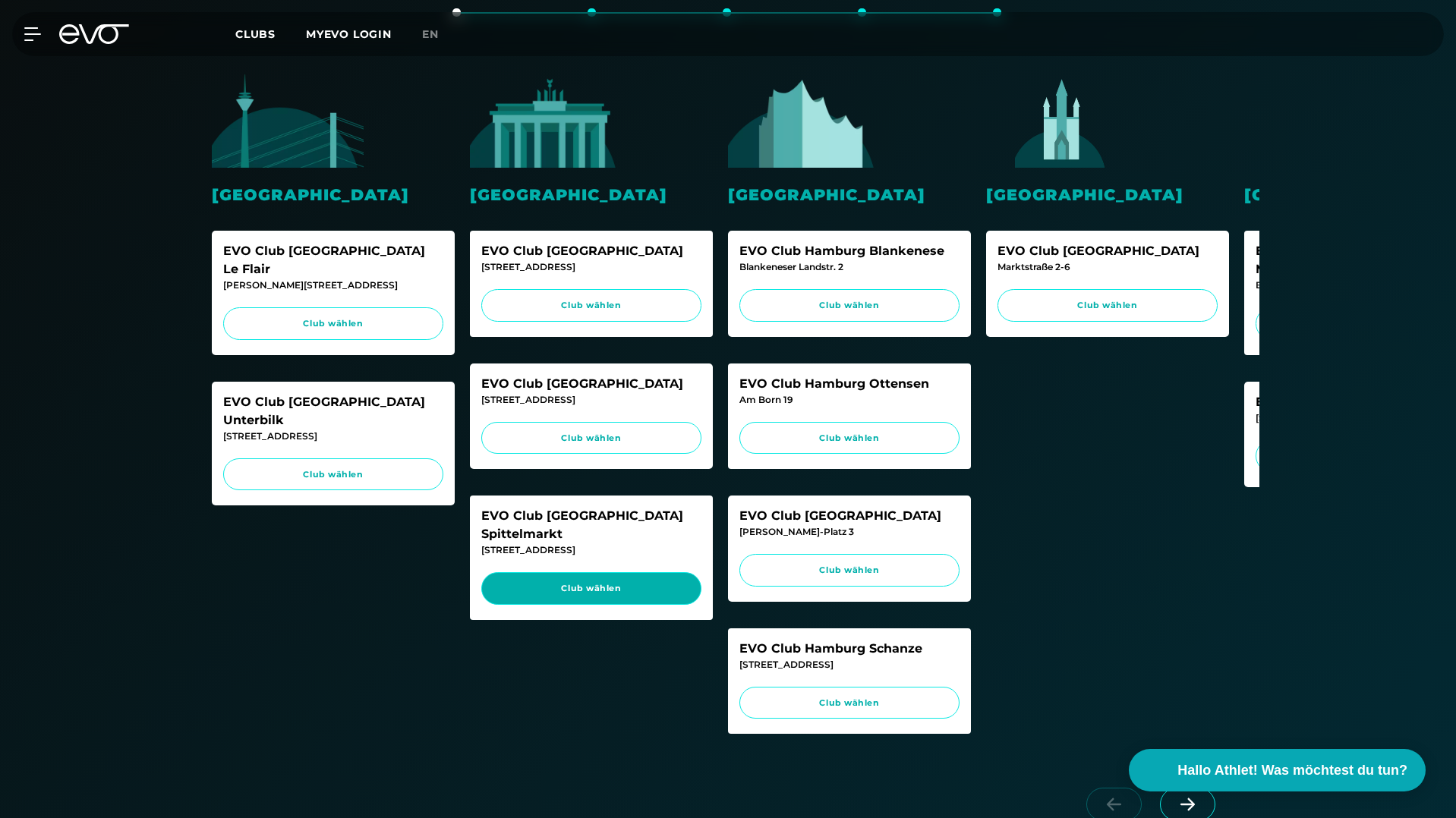 click on "Club wählen" at bounding box center (591, 588) 